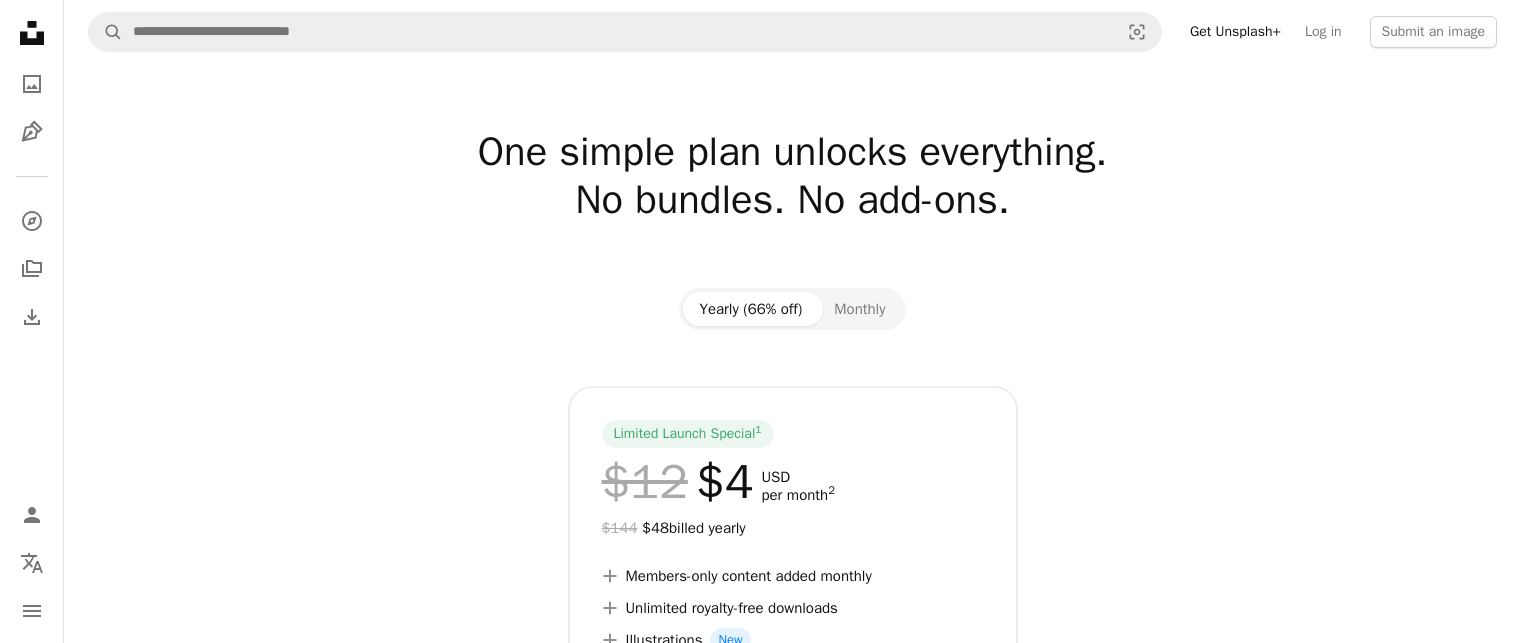 scroll, scrollTop: 0, scrollLeft: 0, axis: both 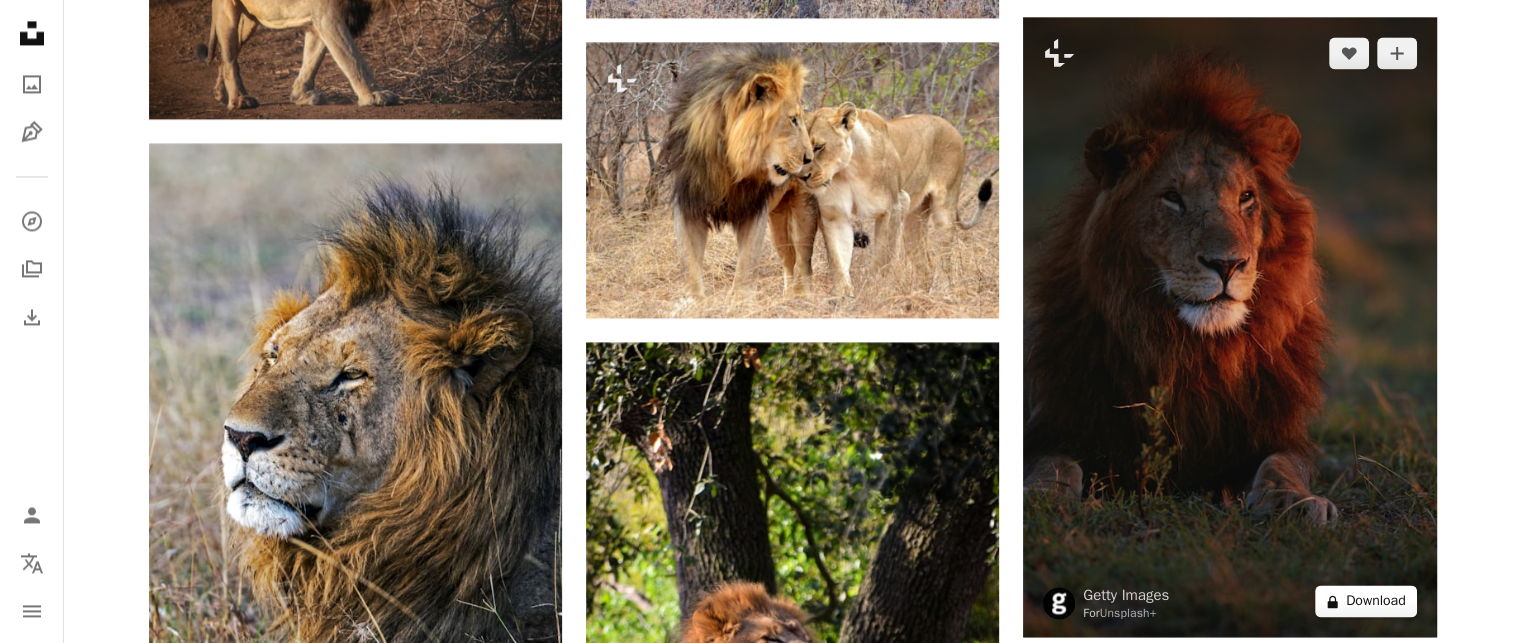 click on "A lock Download" at bounding box center (1366, 601) 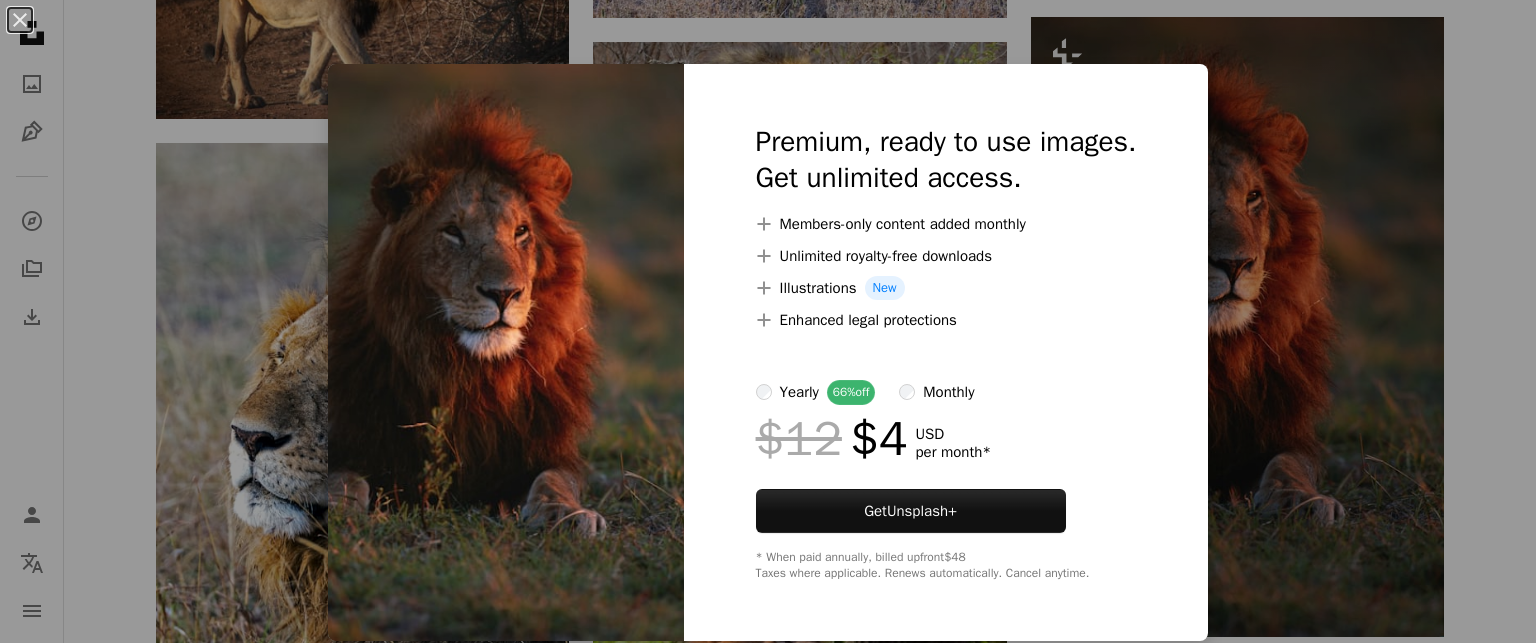 click on "An X shape Premium, ready to use images. Get unlimited access. A plus sign Members-only content added monthly A plus sign Unlimited royalty-free downloads A plus sign Illustrations  New A plus sign Enhanced legal protections yearly 66%  off monthly $12   $4 USD per month * Get  Unsplash+ * When paid annually, billed upfront  $48 Taxes where applicable. Renews automatically. Cancel anytime." at bounding box center [768, 321] 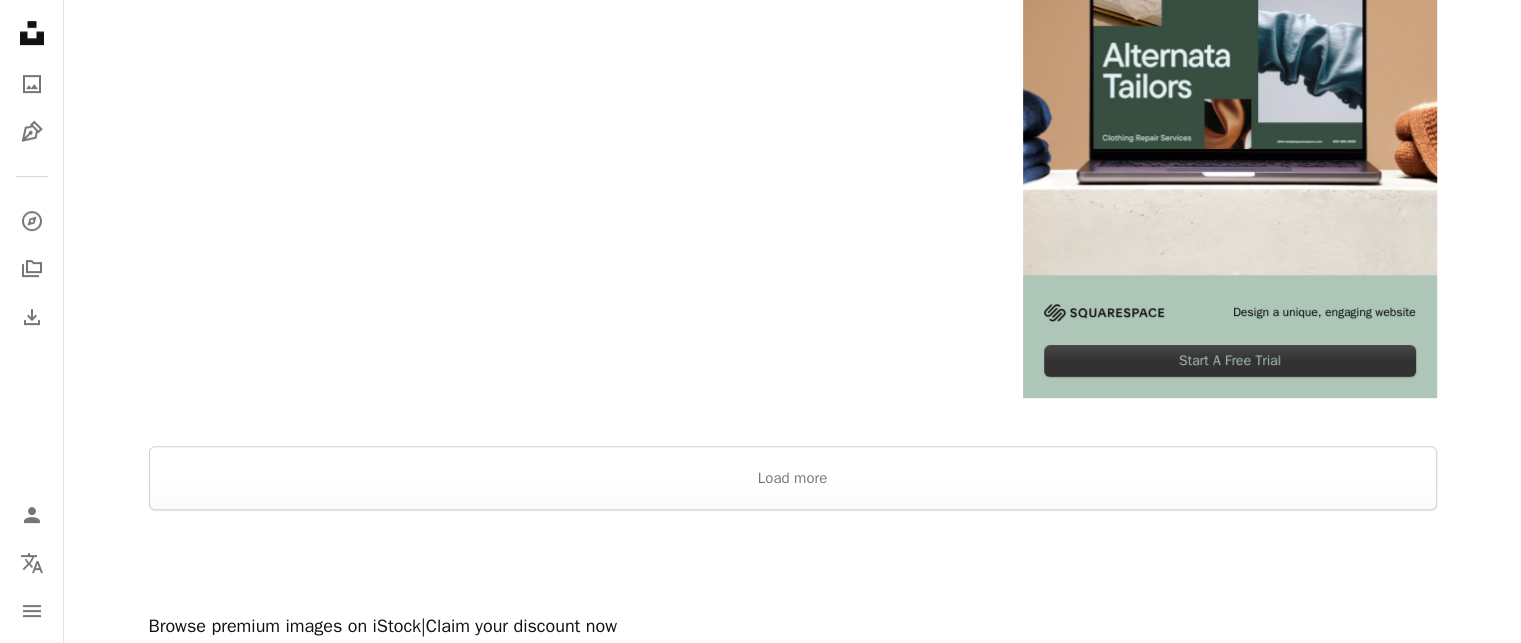 scroll, scrollTop: 8648, scrollLeft: 0, axis: vertical 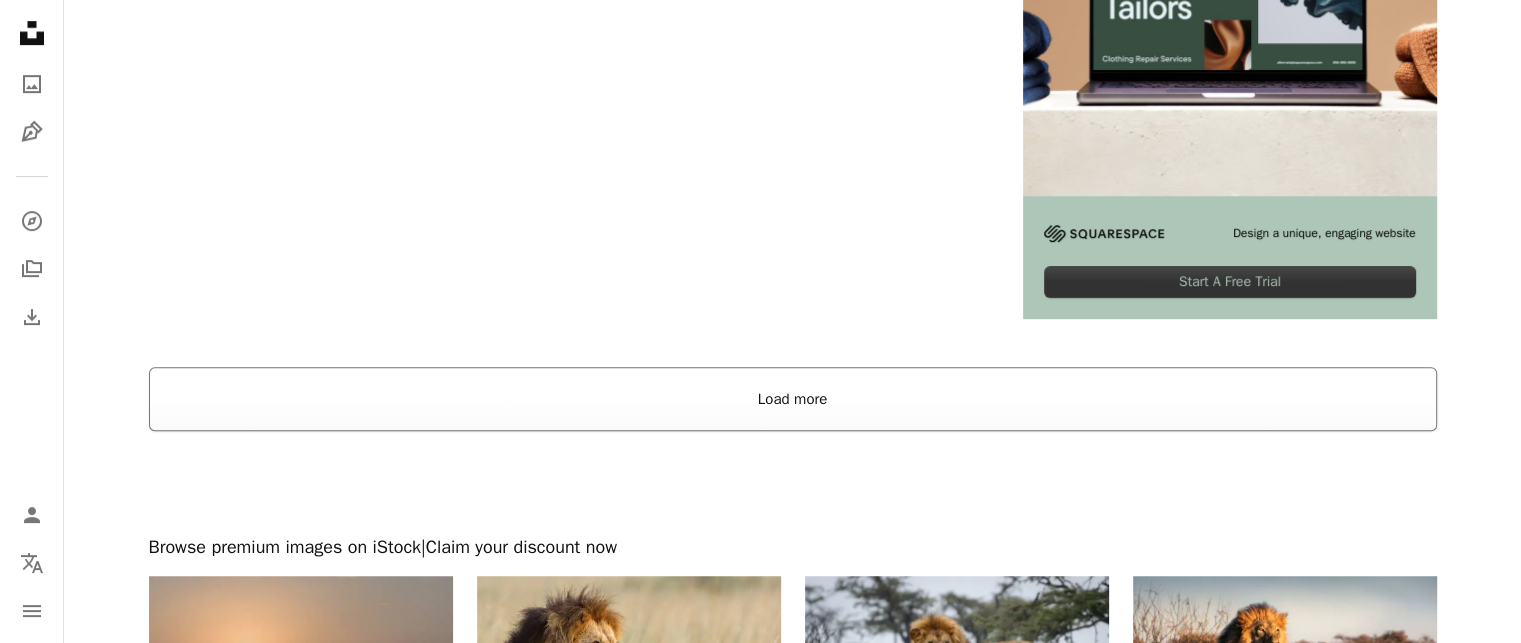 click on "Load more" at bounding box center (793, 399) 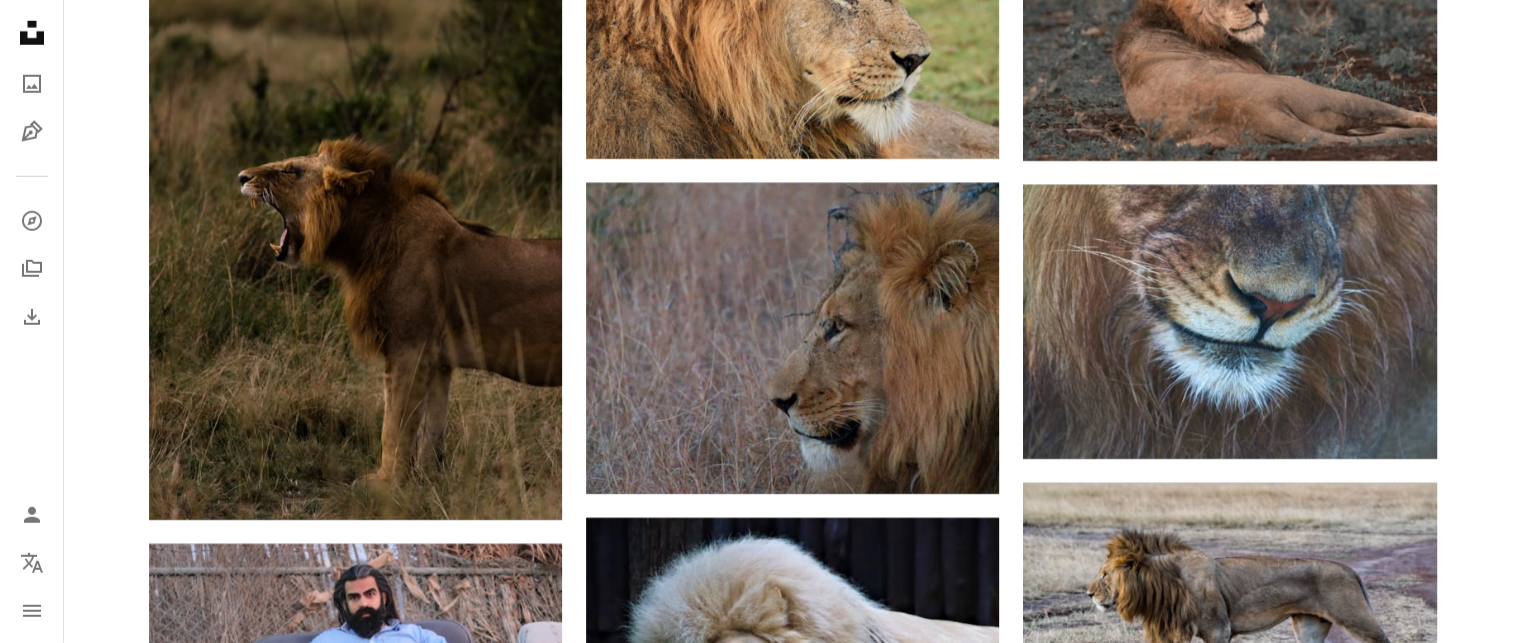 scroll, scrollTop: 13576, scrollLeft: 0, axis: vertical 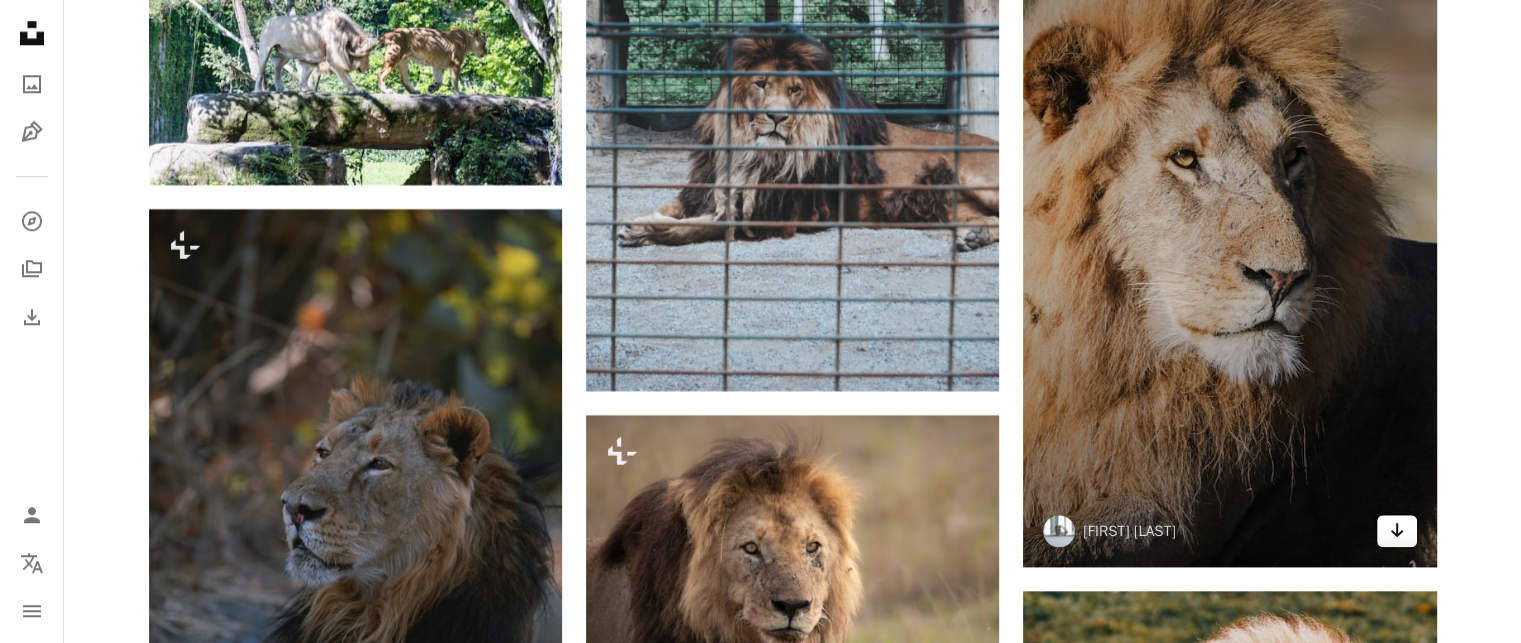 click on "Arrow pointing down" 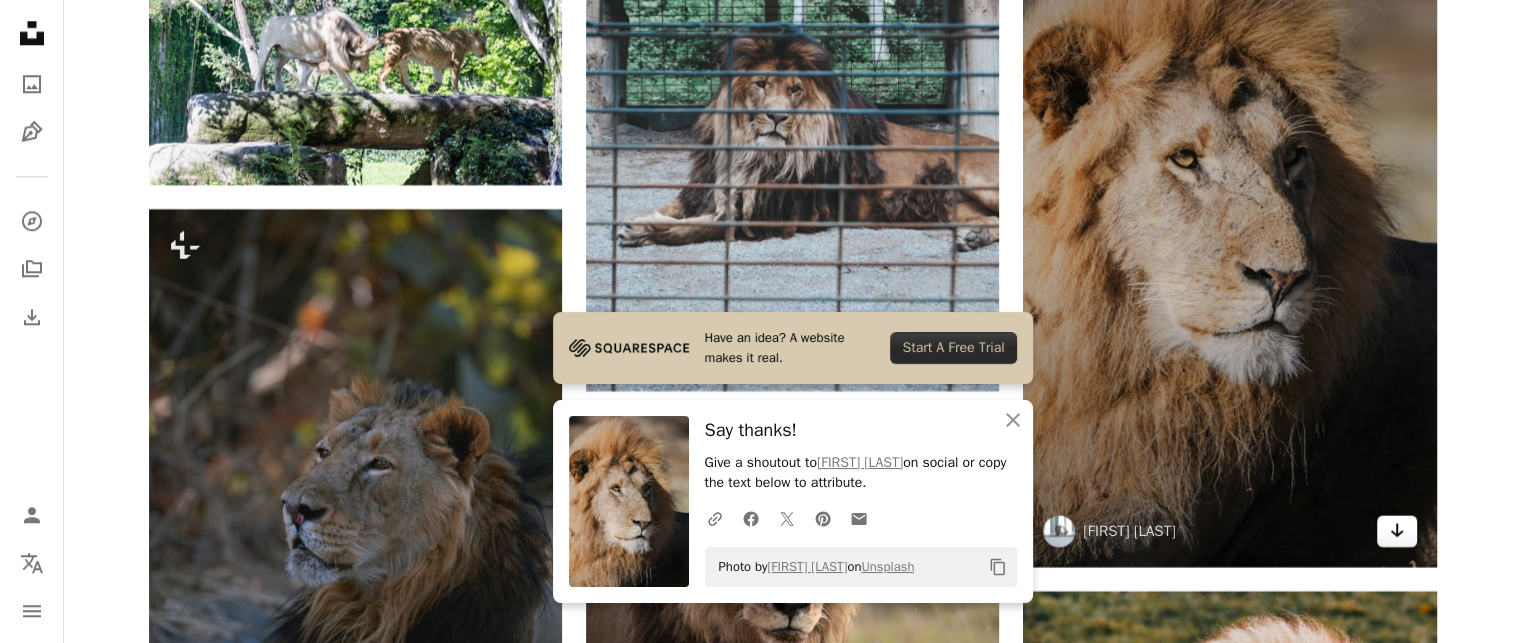 click on "Arrow pointing down" 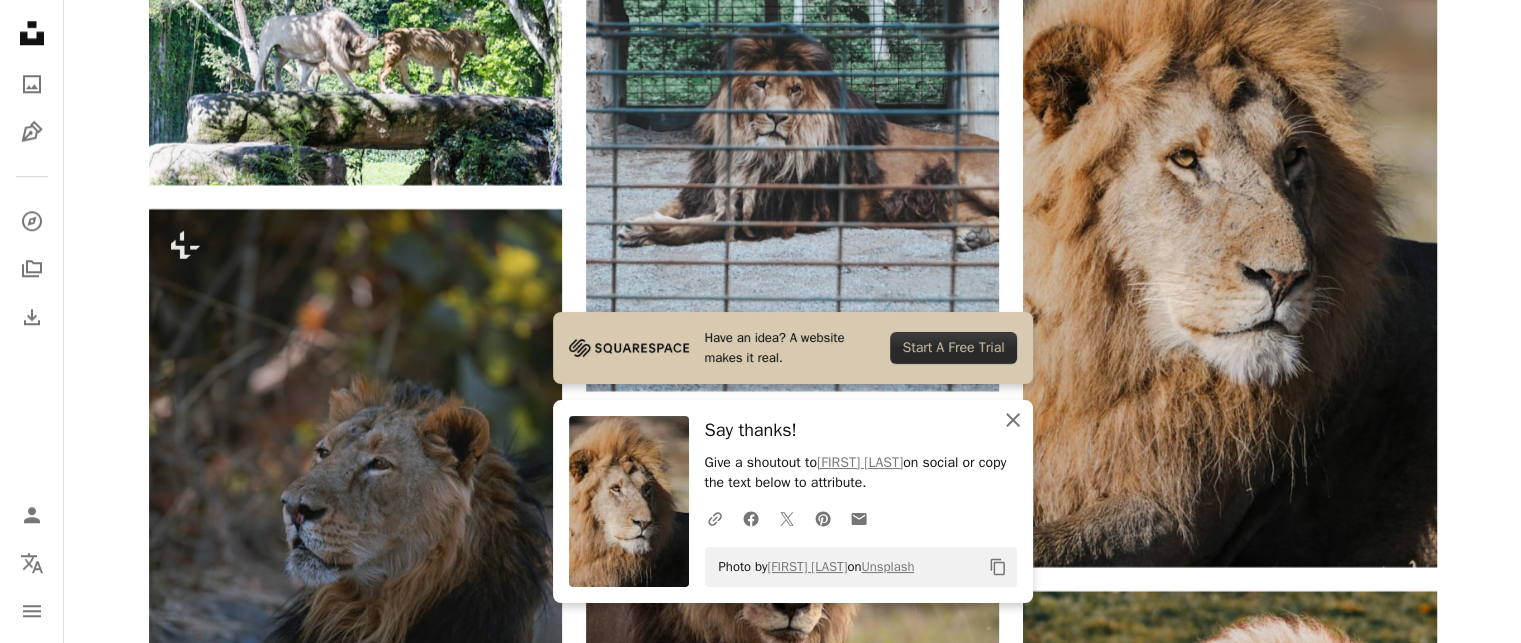 click on "An X shape" 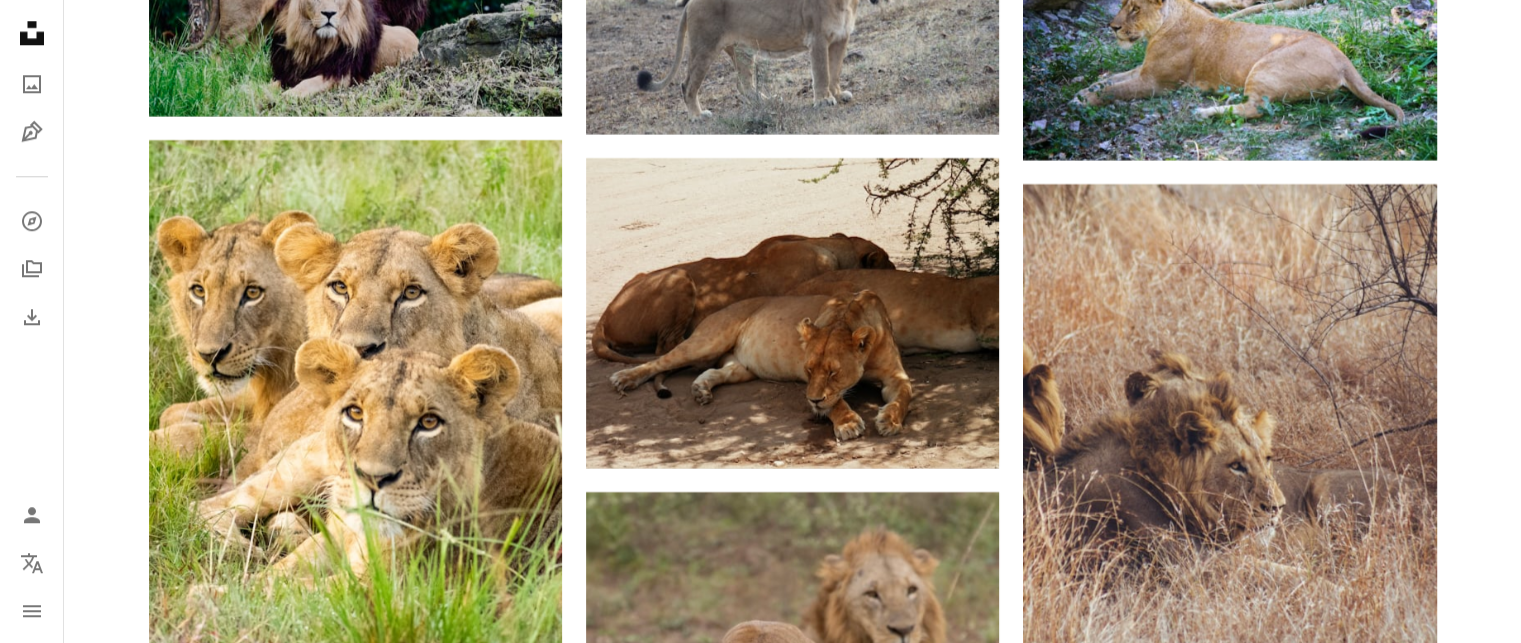 scroll, scrollTop: 25012, scrollLeft: 0, axis: vertical 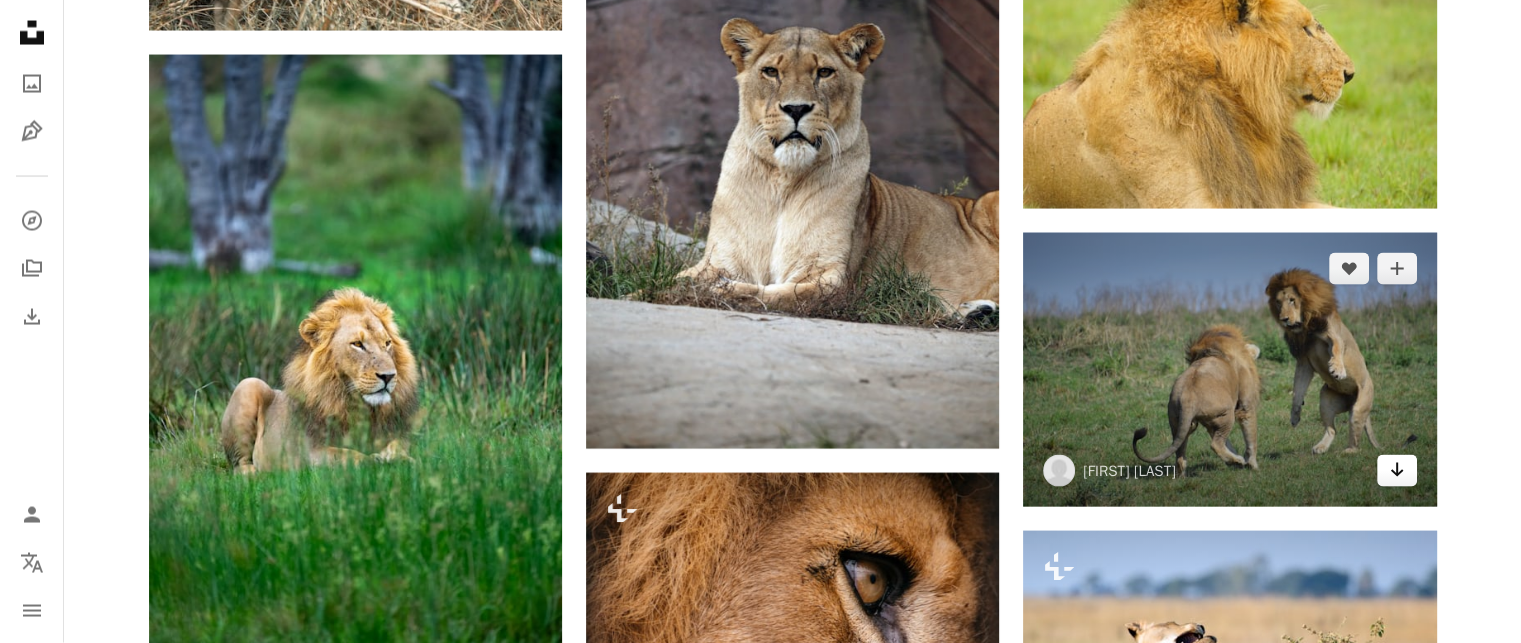 click on "Arrow pointing down" 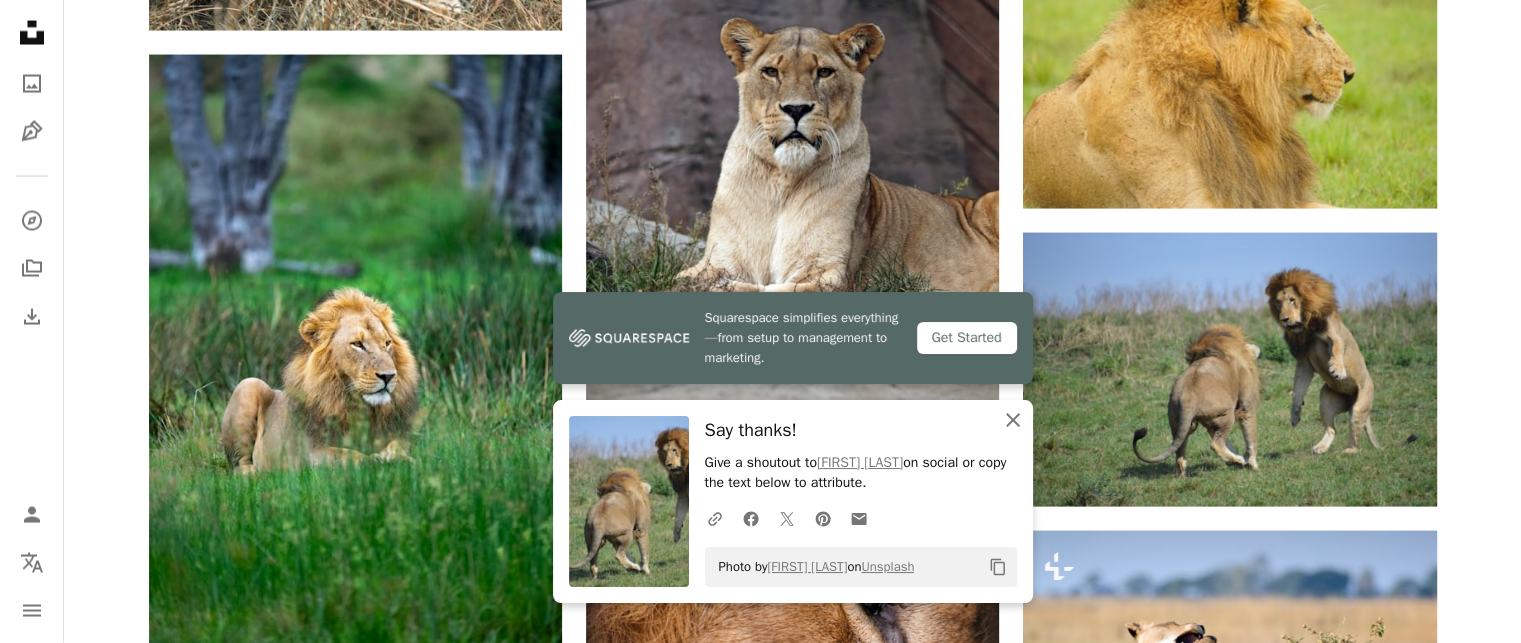 click on "An X shape" 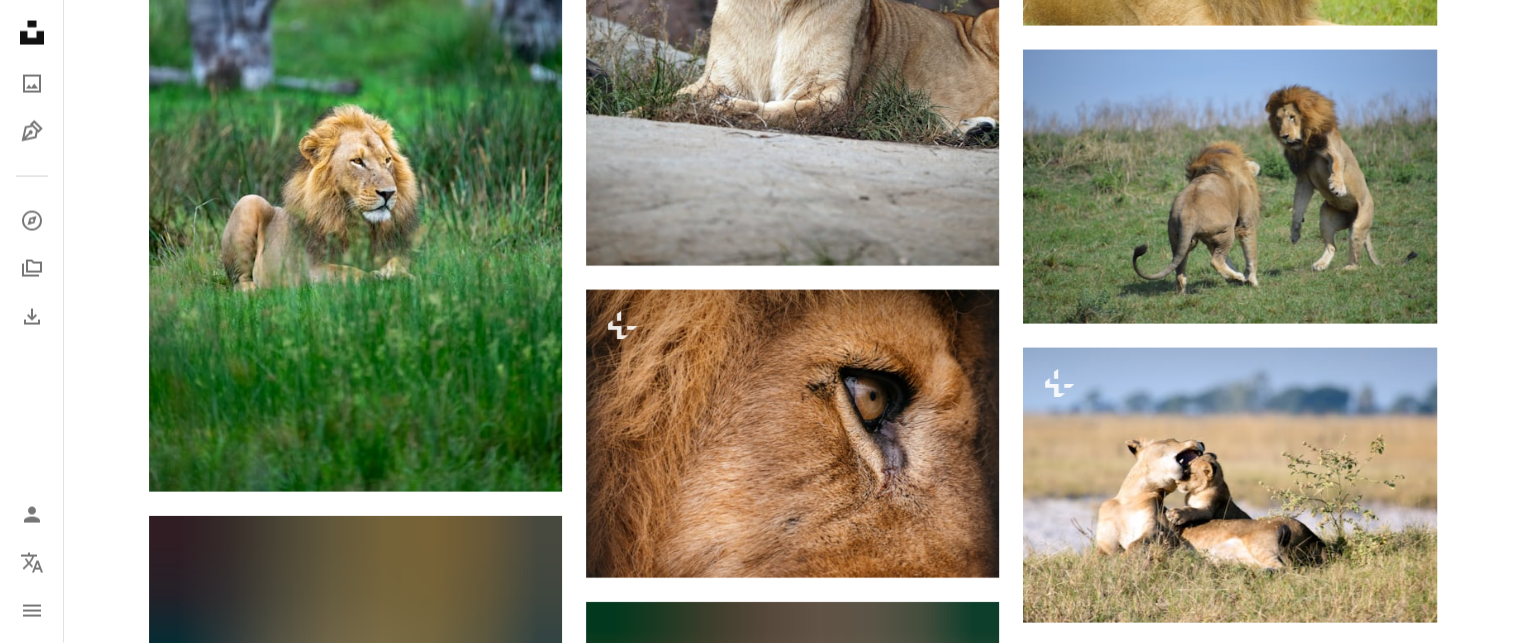 scroll, scrollTop: 34849, scrollLeft: 0, axis: vertical 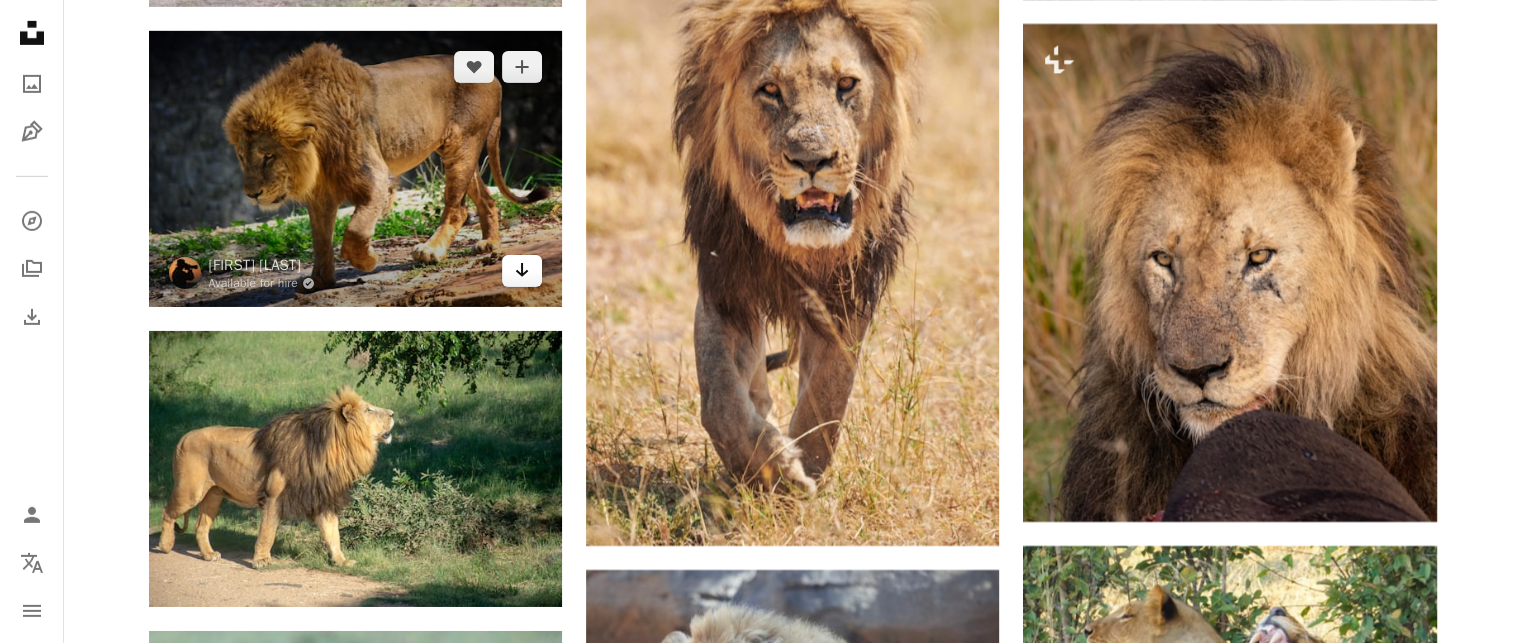 click on "Arrow pointing down" at bounding box center [522, 271] 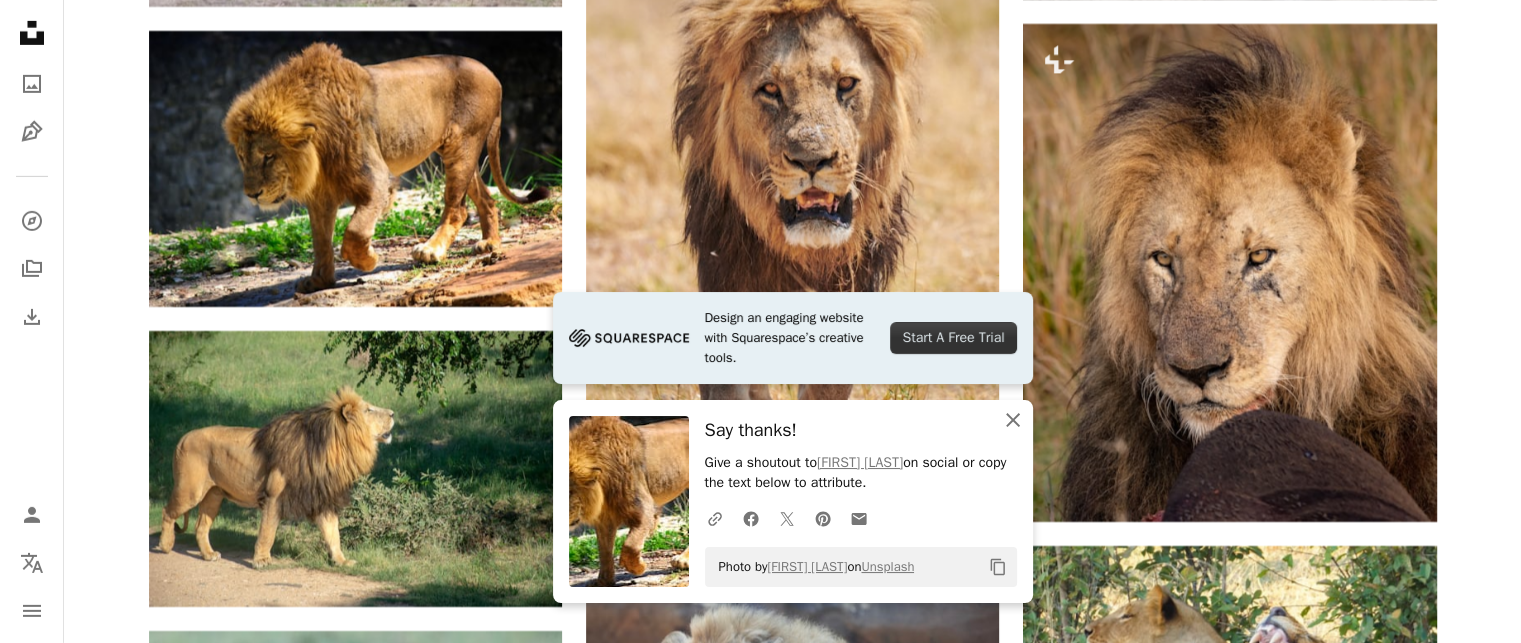 click on "An X shape" 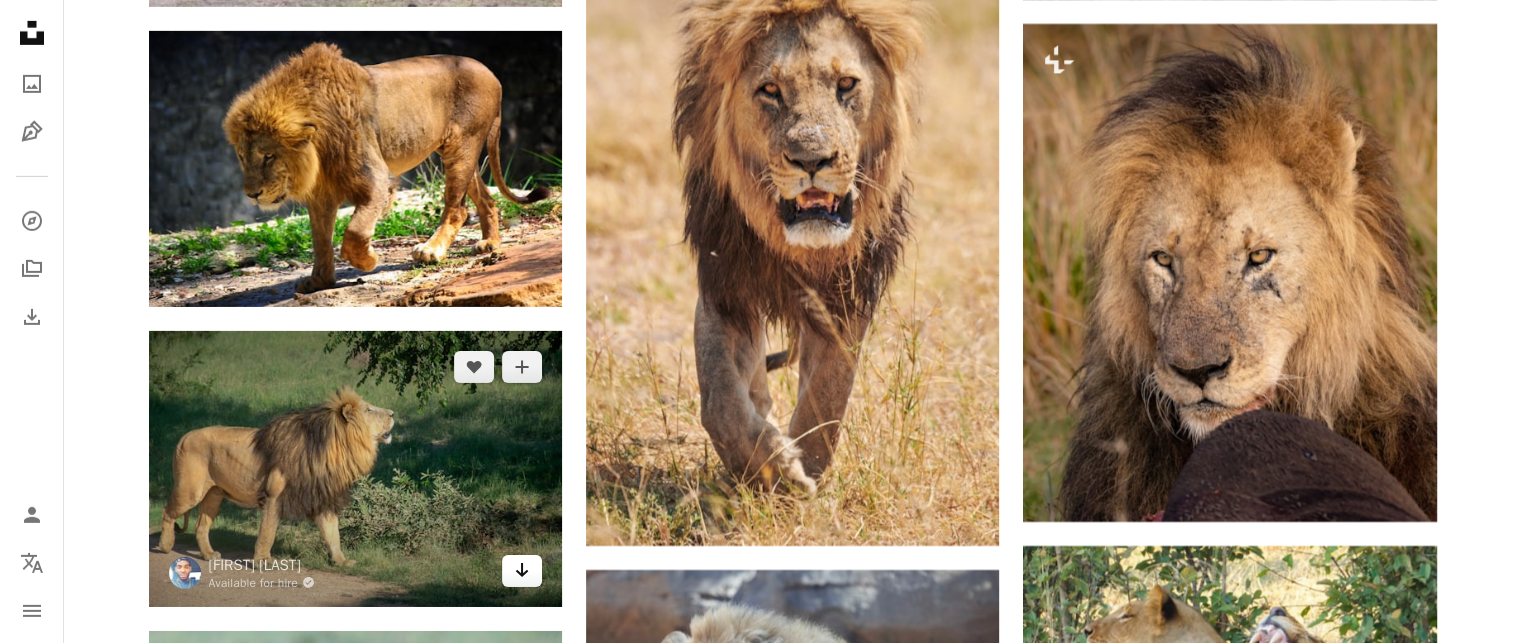 click on "Arrow pointing down" 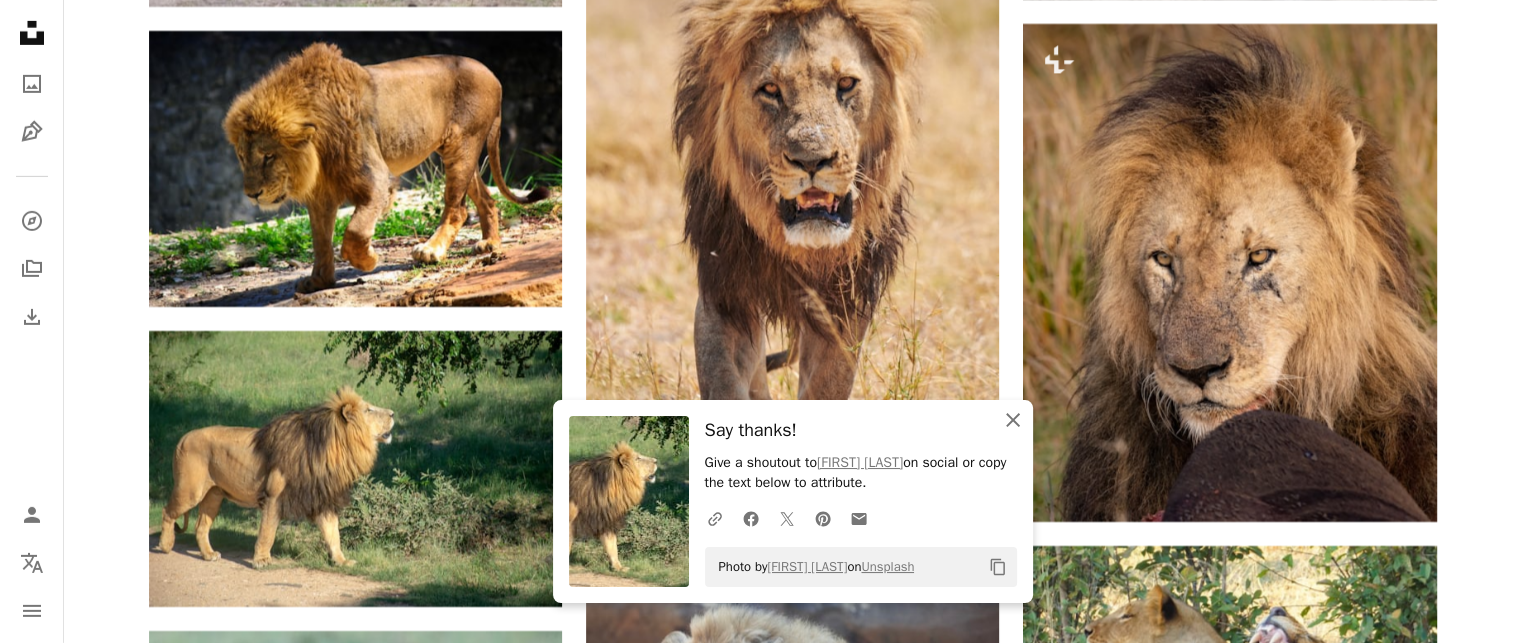 click on "An X shape" 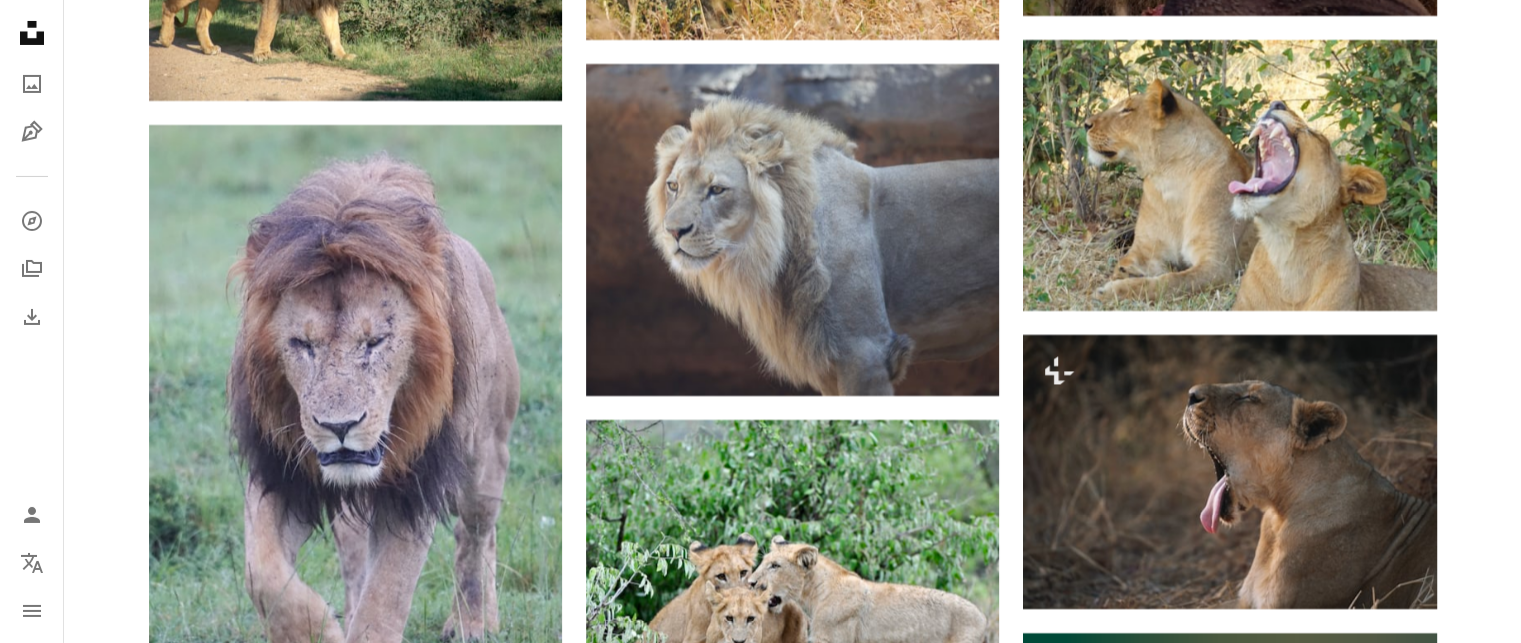 scroll, scrollTop: 37740, scrollLeft: 0, axis: vertical 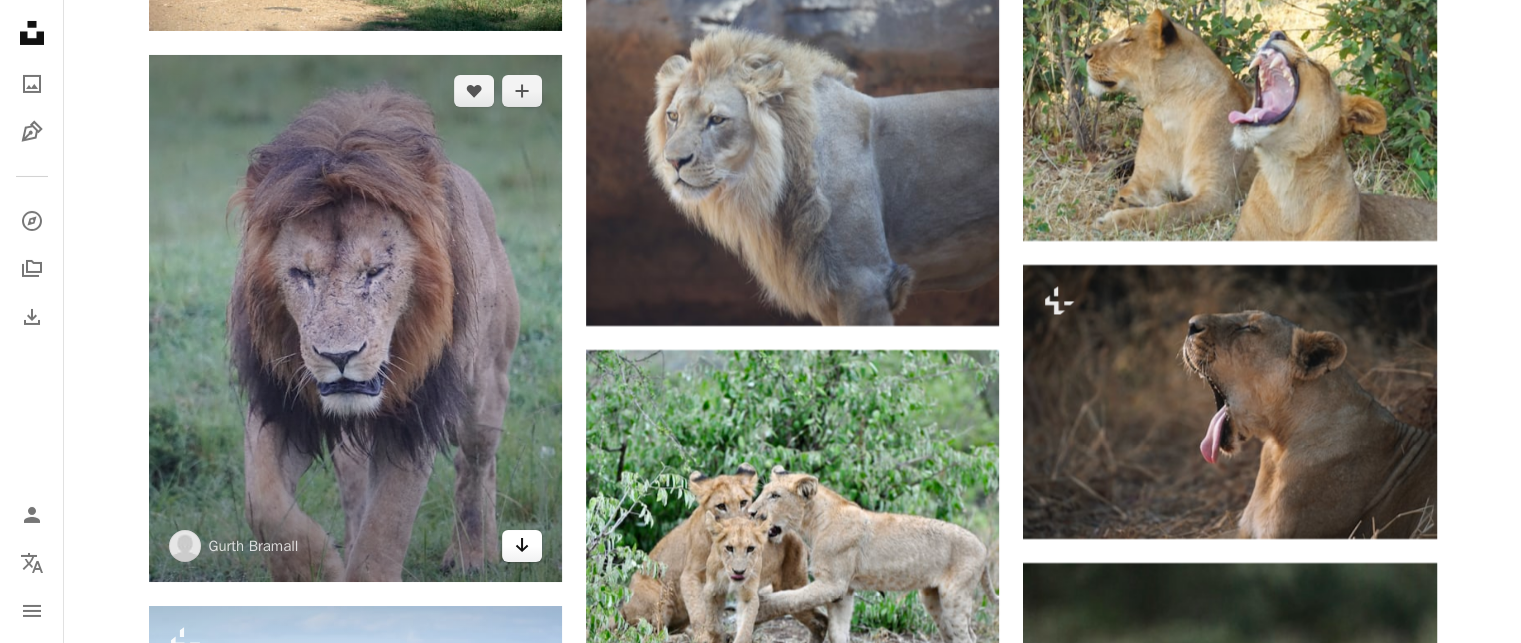 click on "Arrow pointing down" 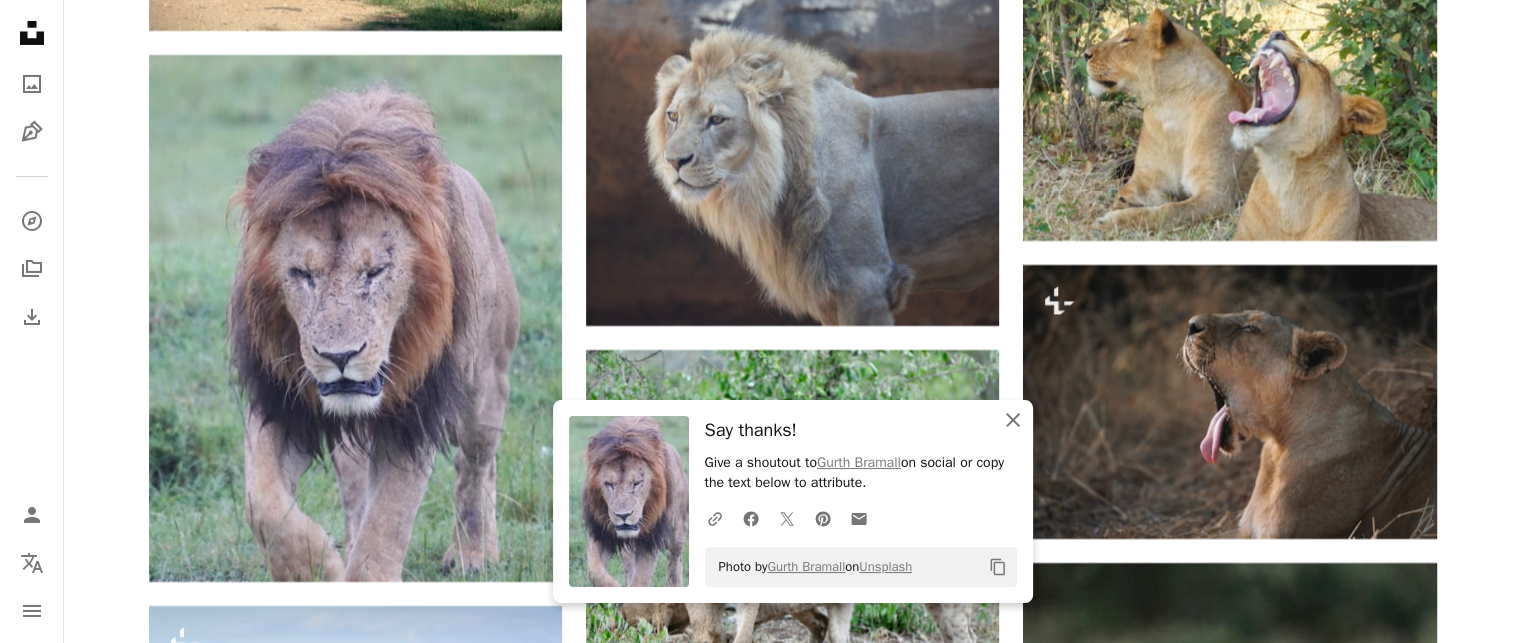 click 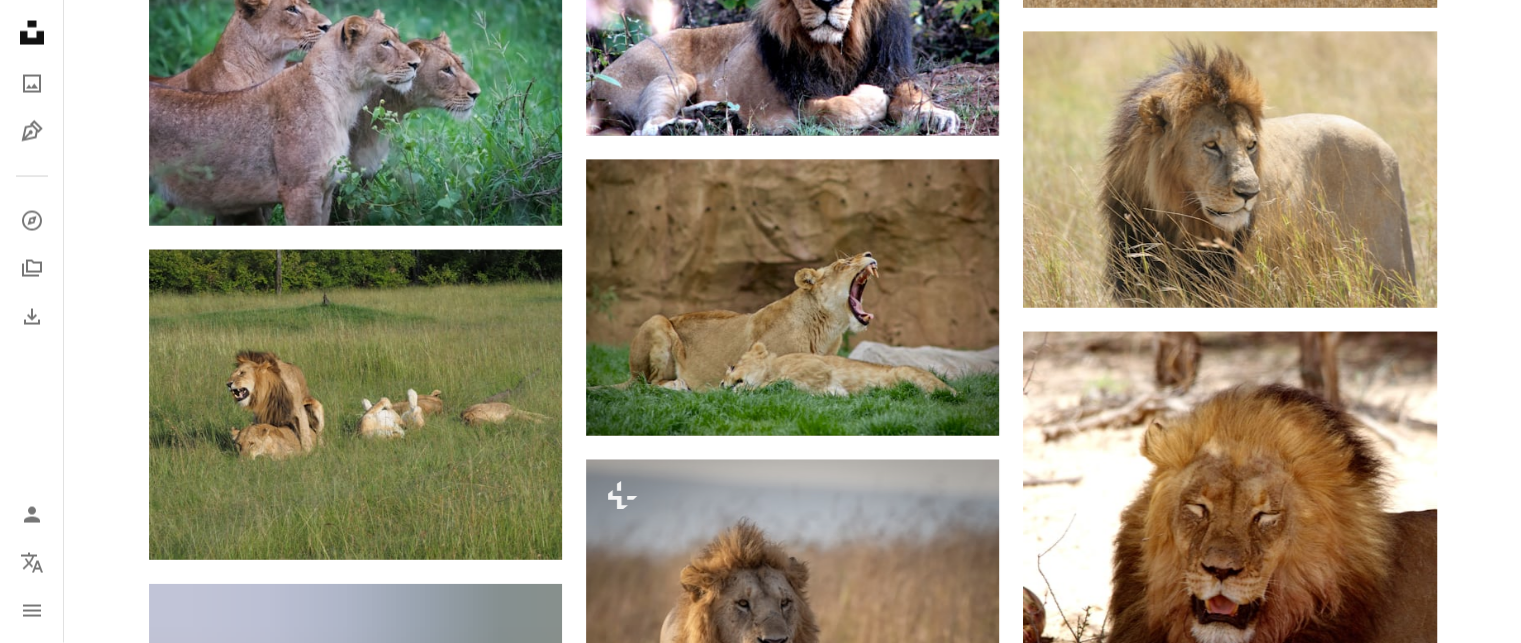 scroll, scrollTop: 42180, scrollLeft: 0, axis: vertical 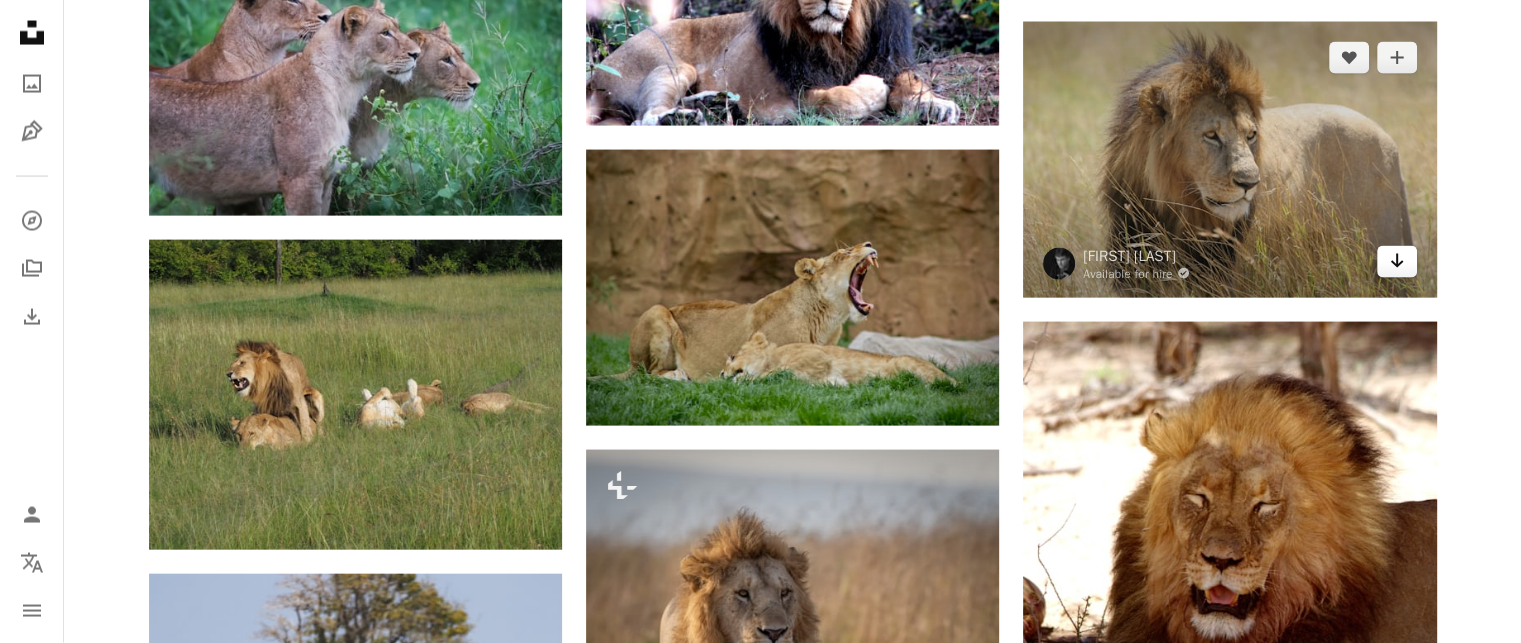 click on "Arrow pointing down" 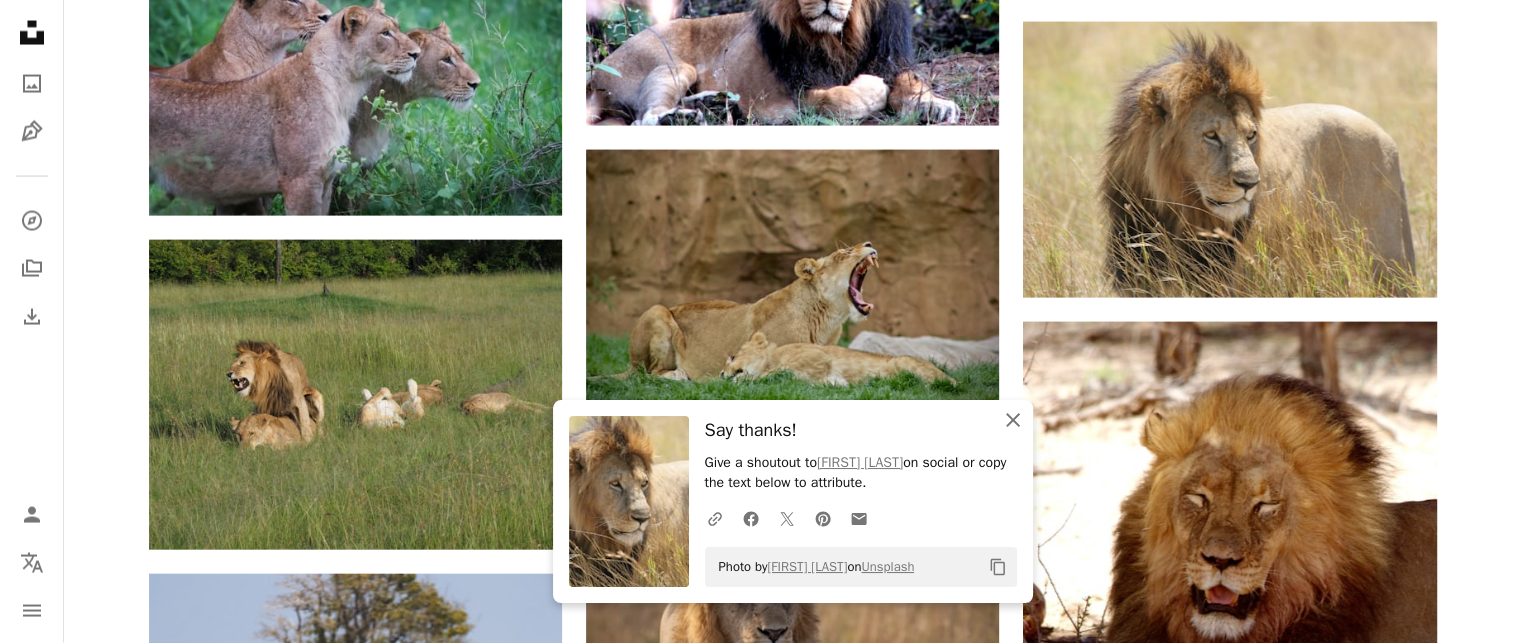 click on "An X shape" 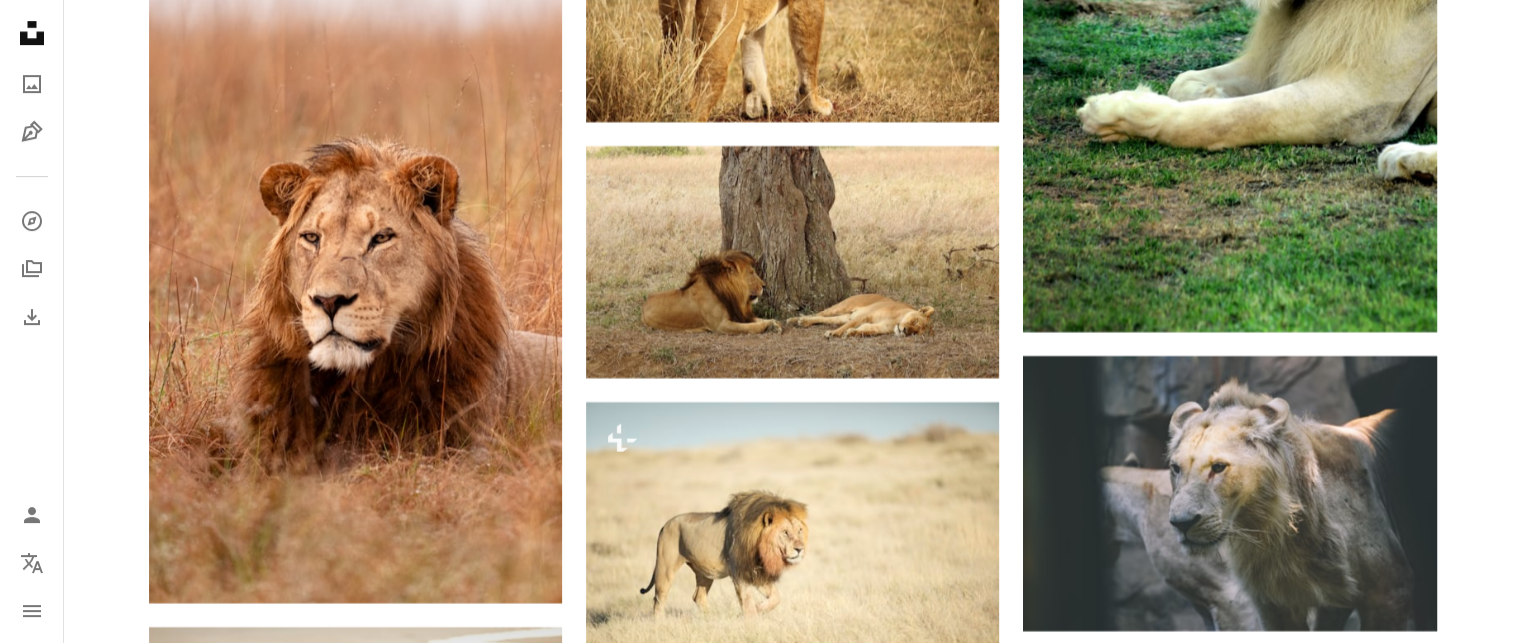 scroll, scrollTop: 46600, scrollLeft: 0, axis: vertical 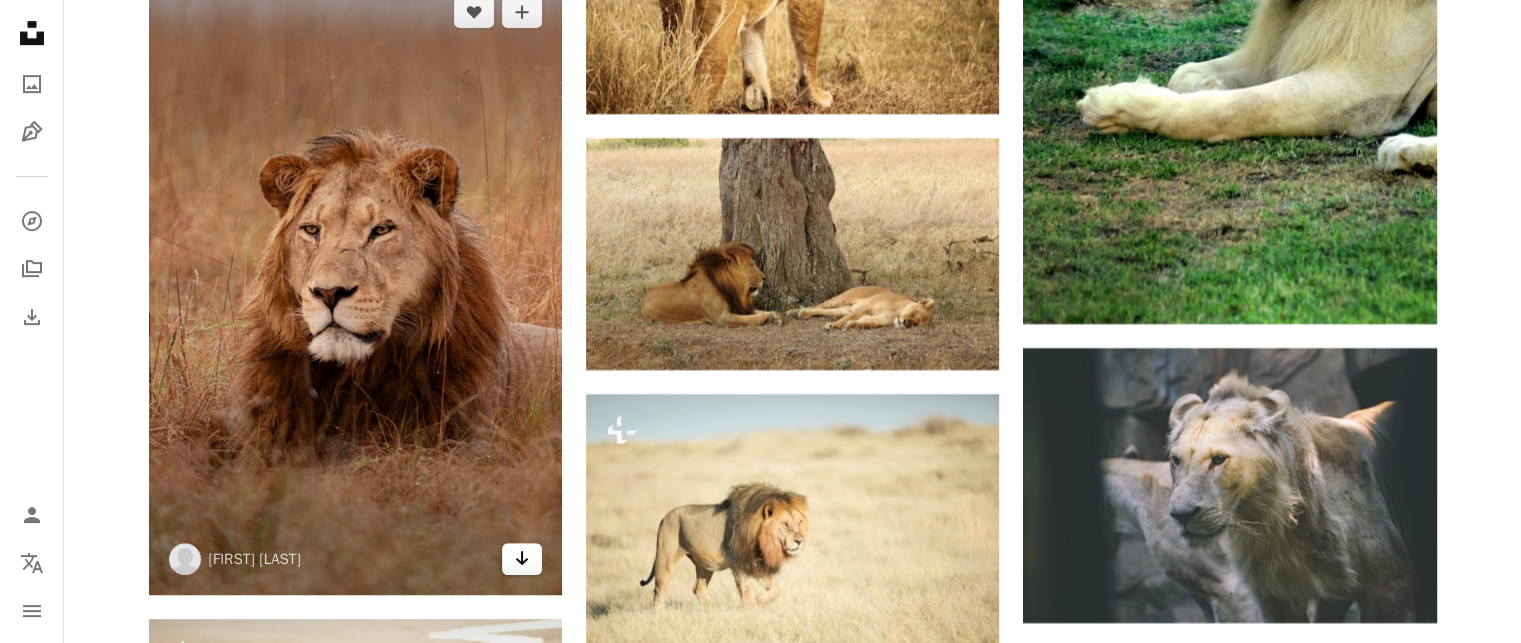 click on "Arrow pointing down" at bounding box center [522, 559] 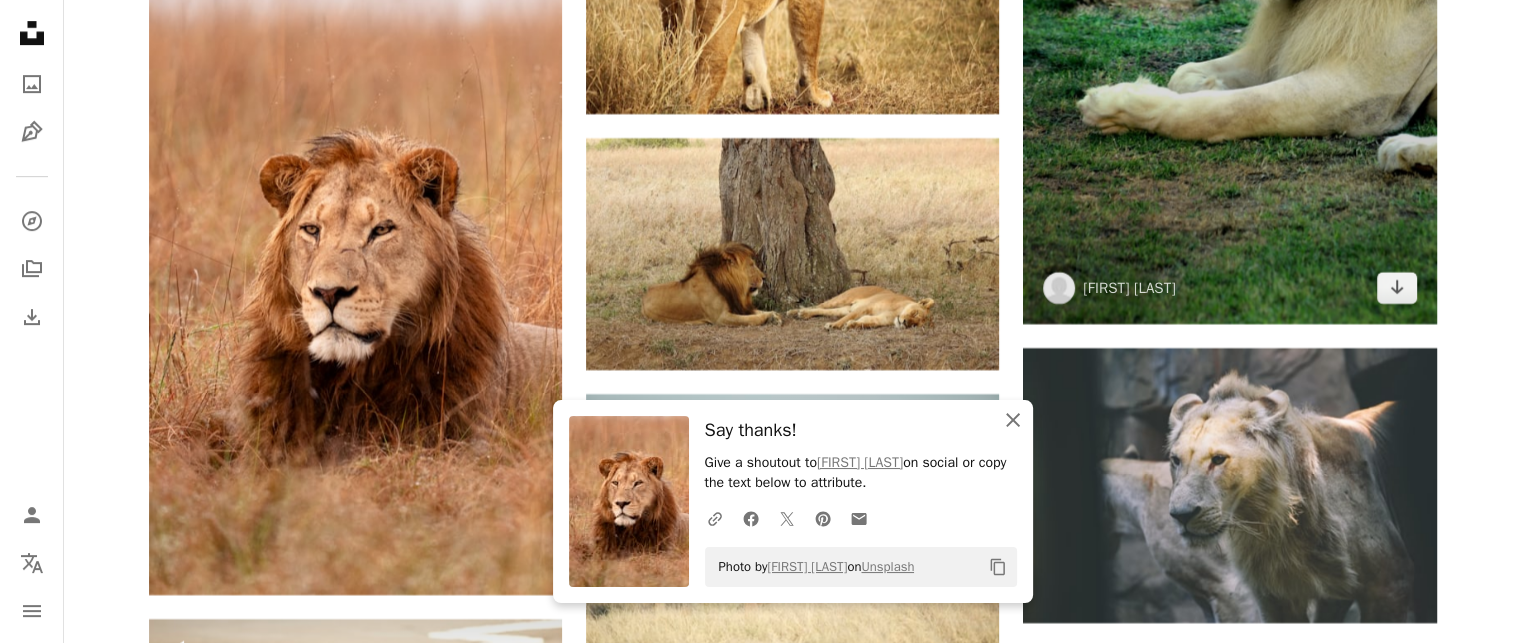 click on "An X shape" 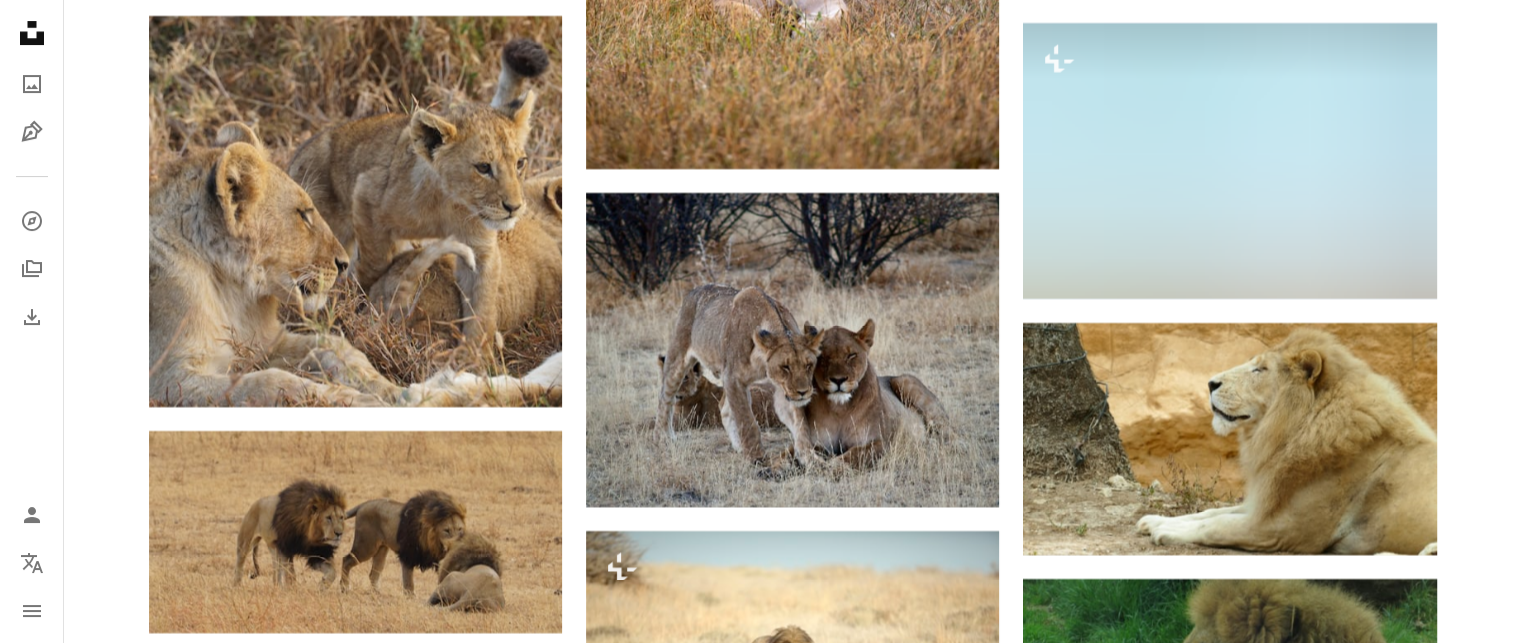 scroll, scrollTop: 61594, scrollLeft: 0, axis: vertical 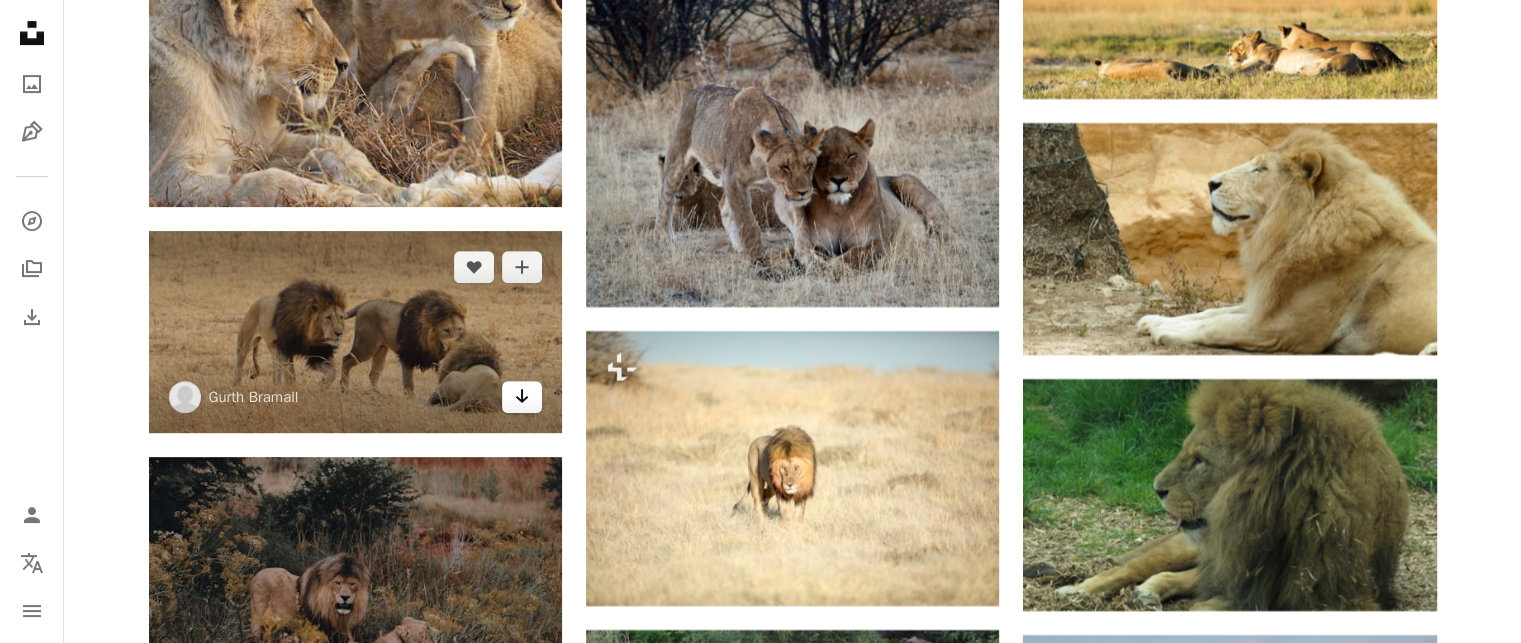 click 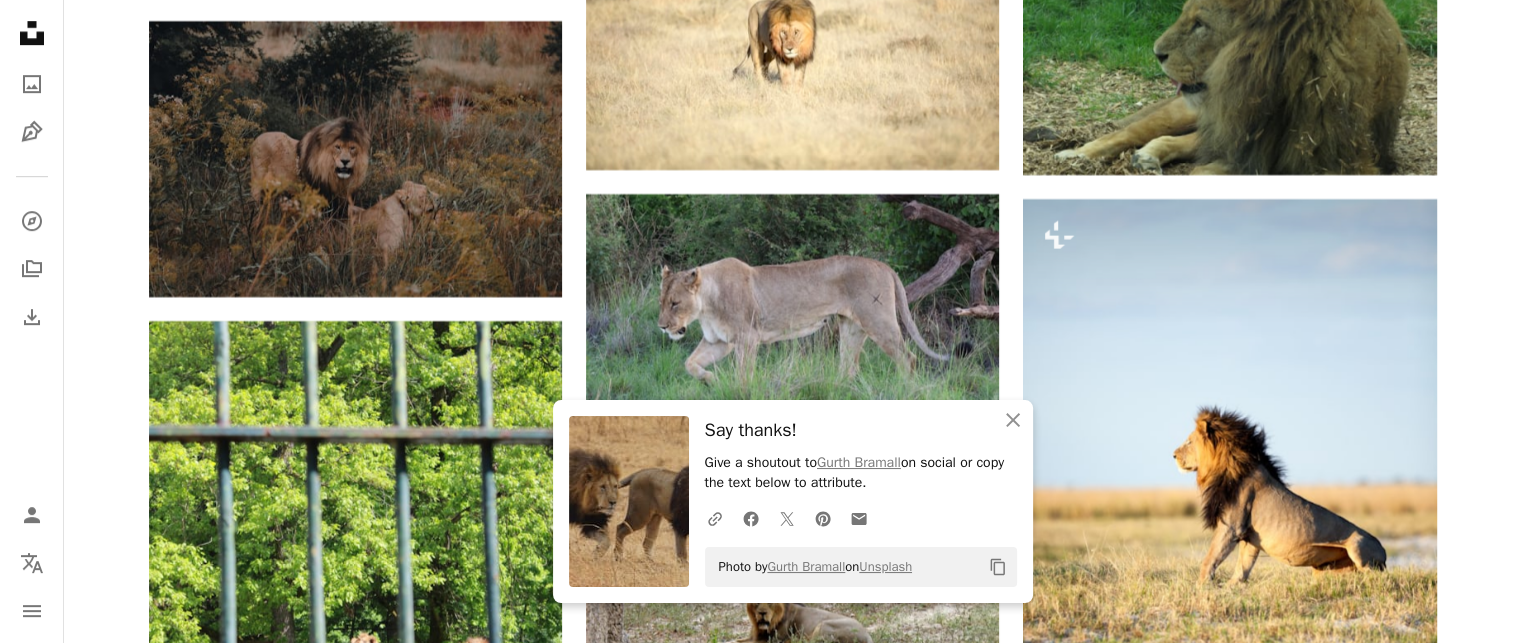scroll, scrollTop: 62048, scrollLeft: 0, axis: vertical 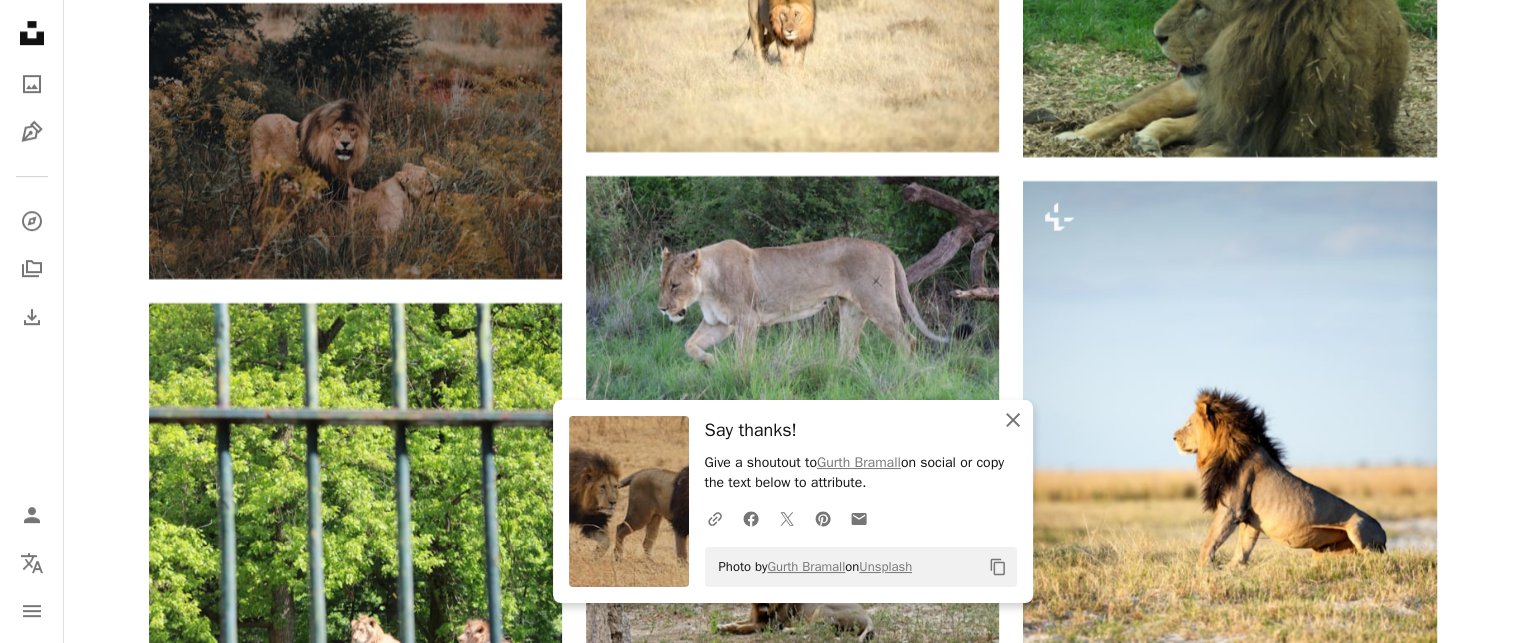 click on "An X shape" 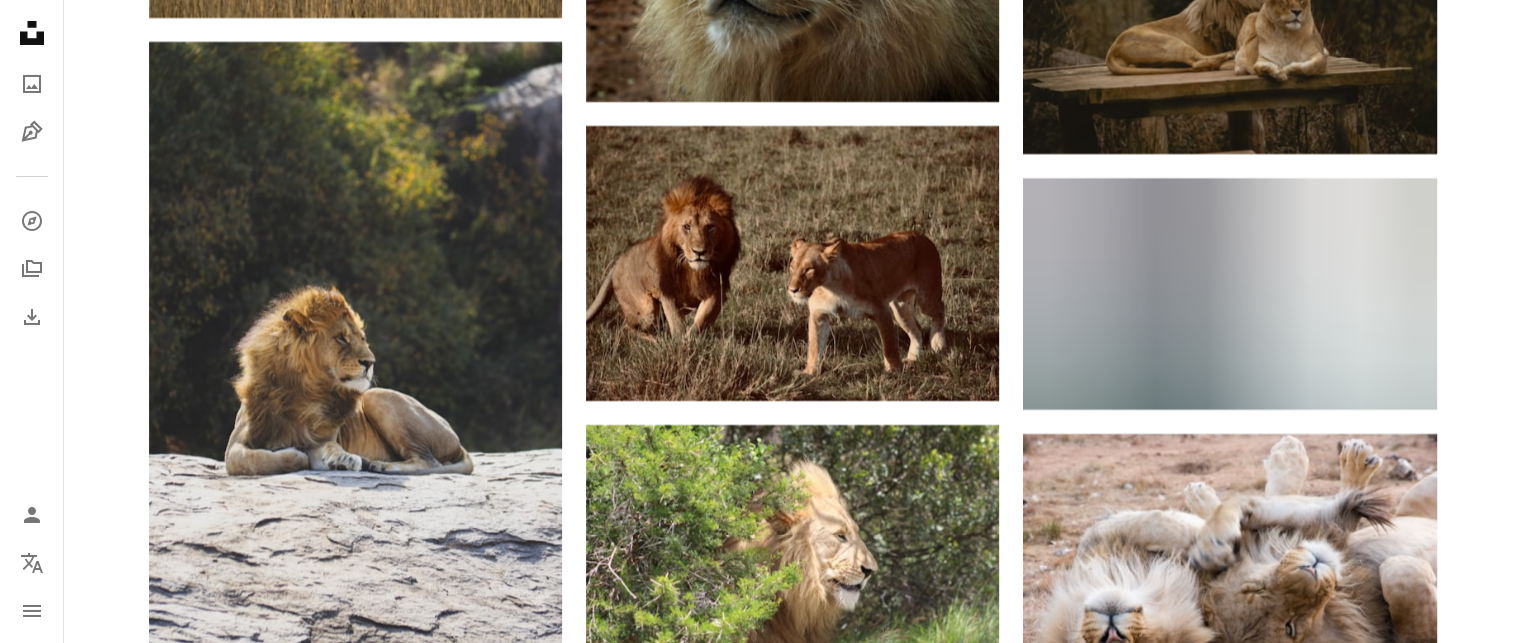 scroll, scrollTop: 83806, scrollLeft: 0, axis: vertical 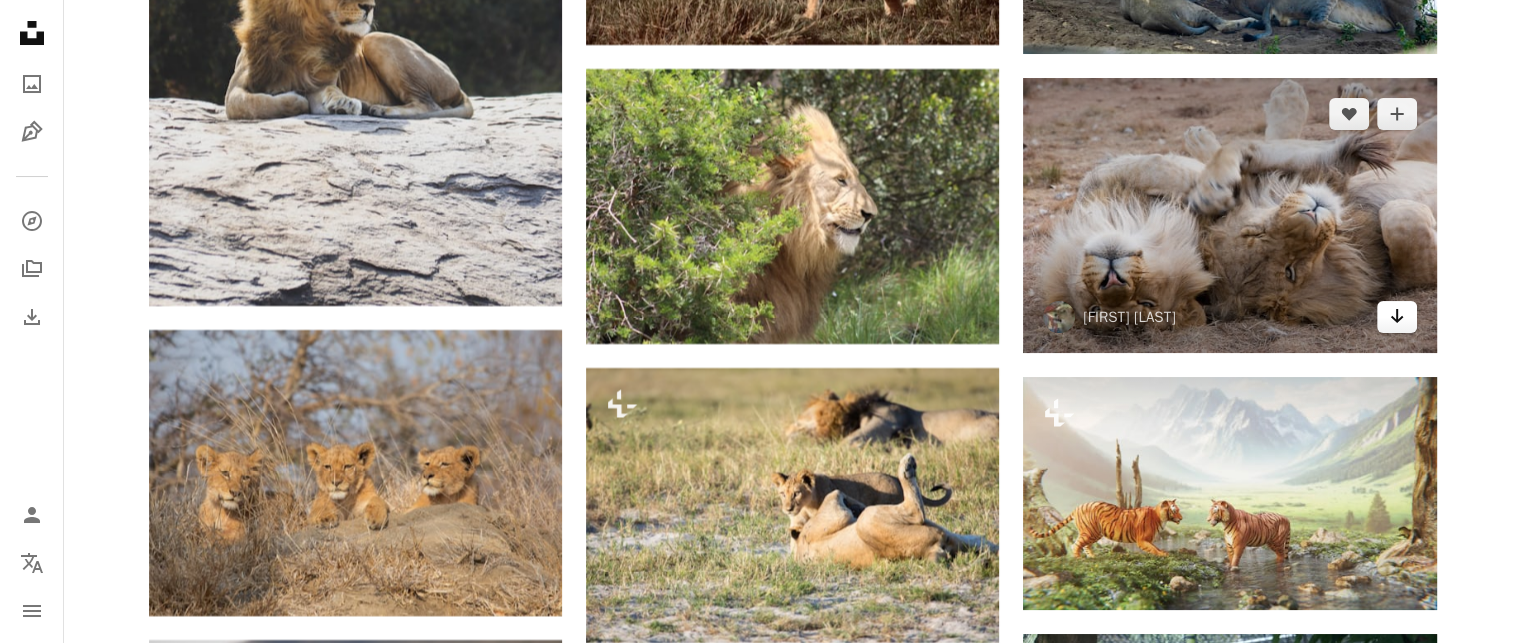 click on "Arrow pointing down" 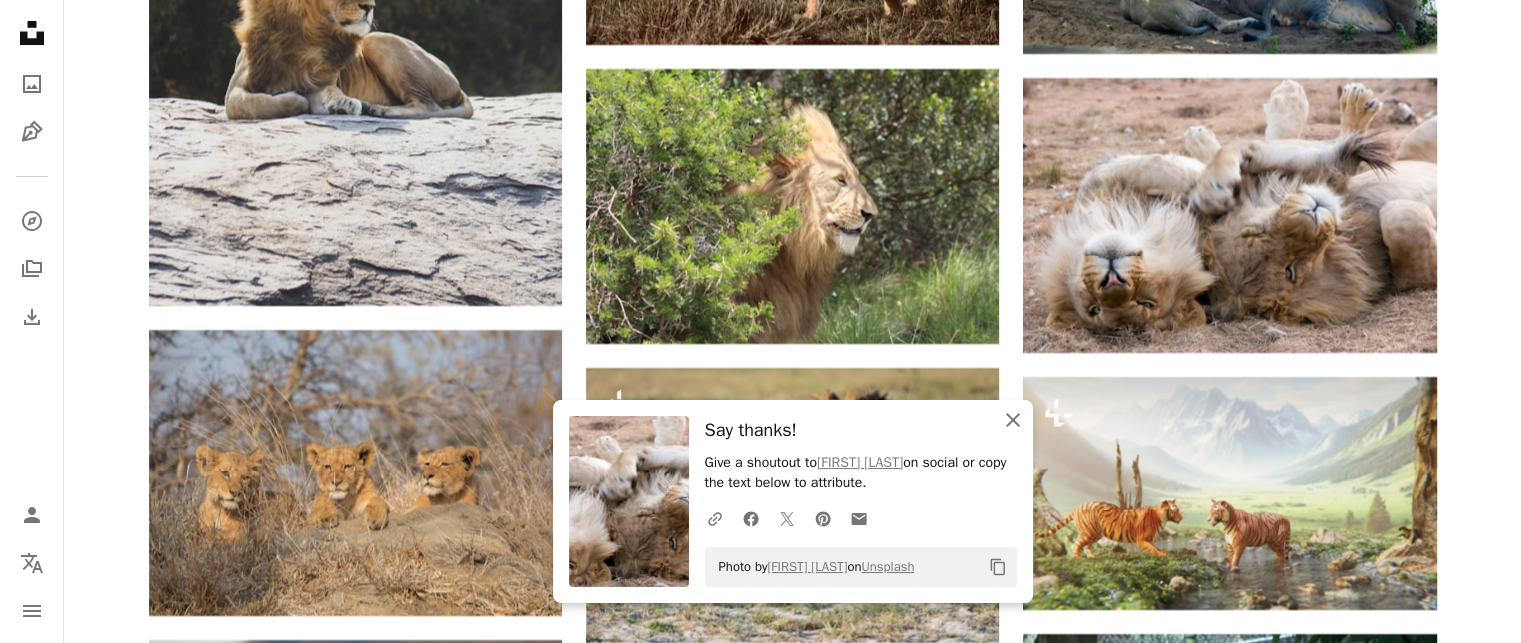 click on "An X shape" 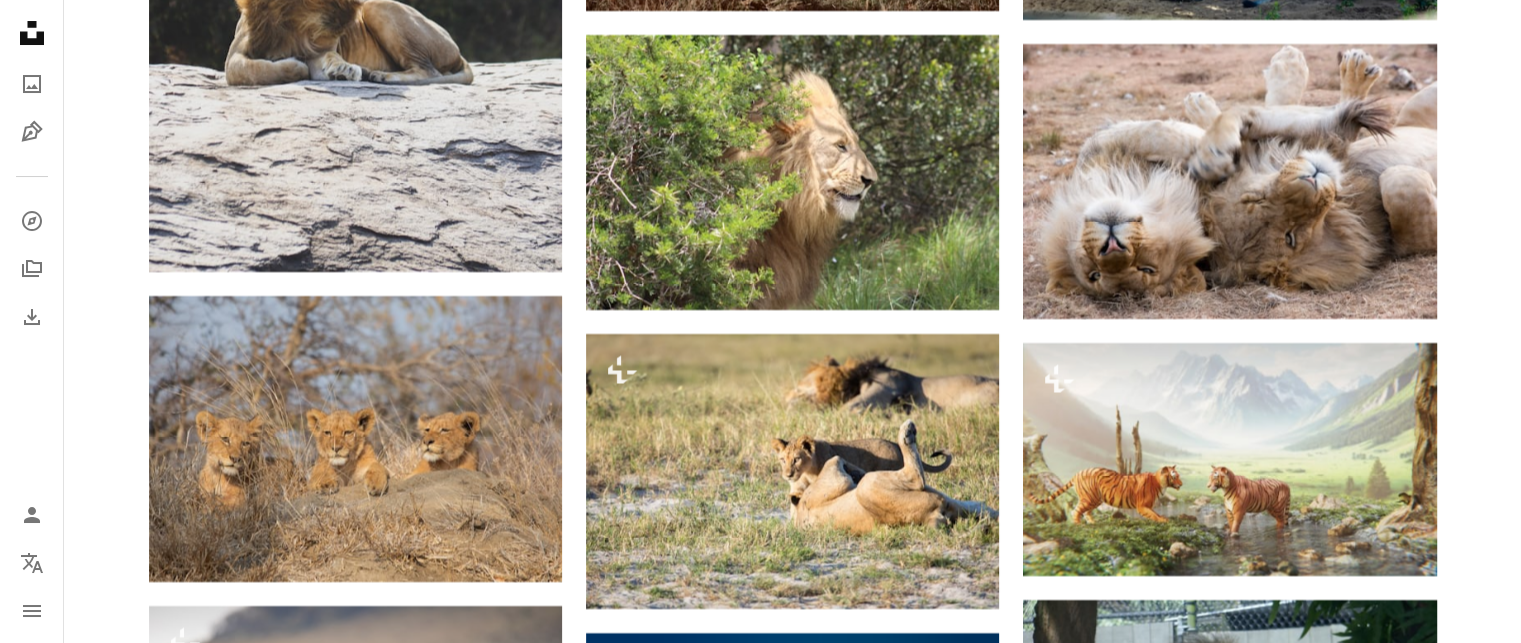 scroll, scrollTop: 83886, scrollLeft: 0, axis: vertical 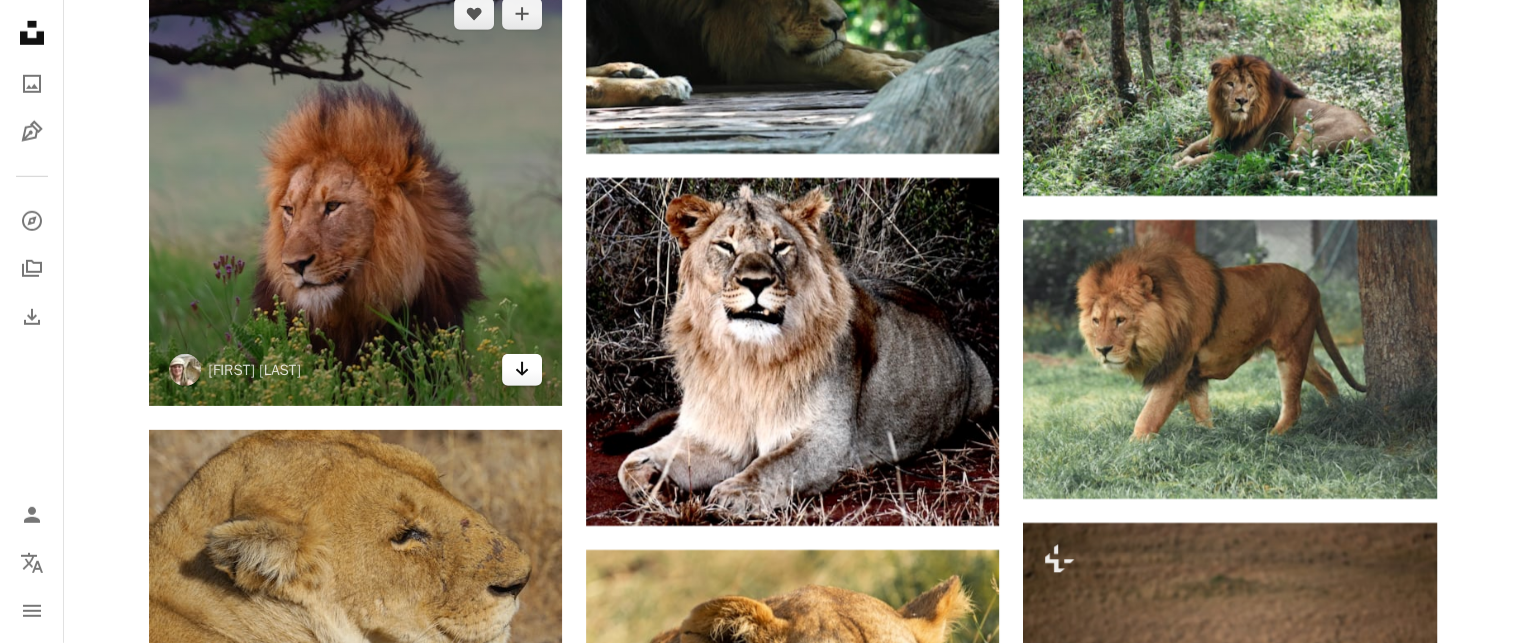 click on "Arrow pointing down" 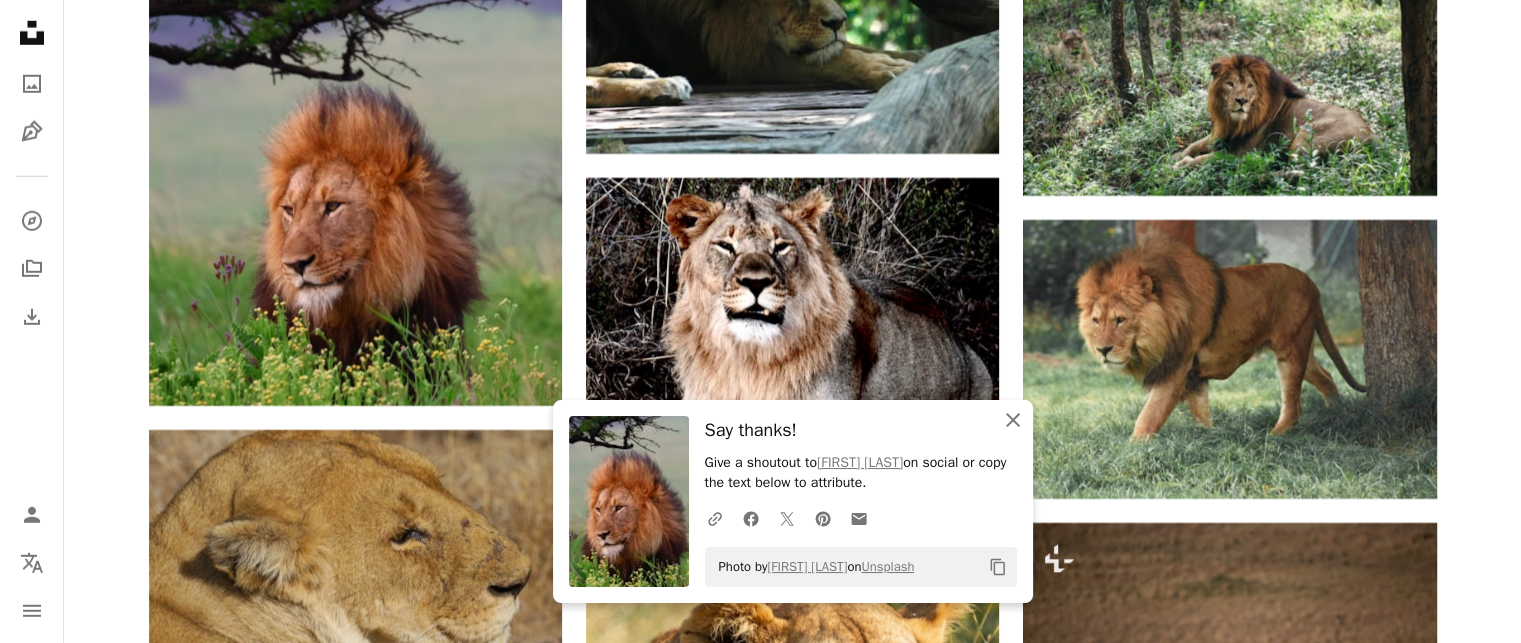 click on "An X shape" 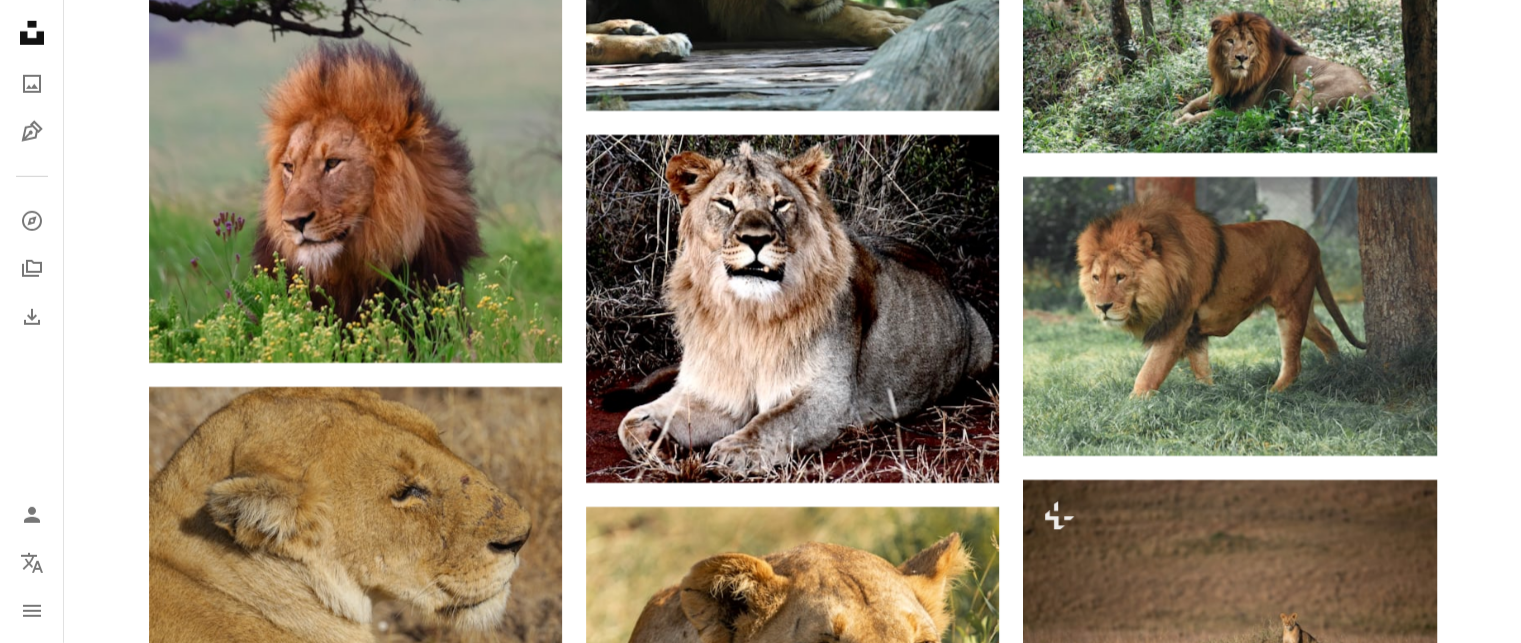 scroll, scrollTop: 89806, scrollLeft: 0, axis: vertical 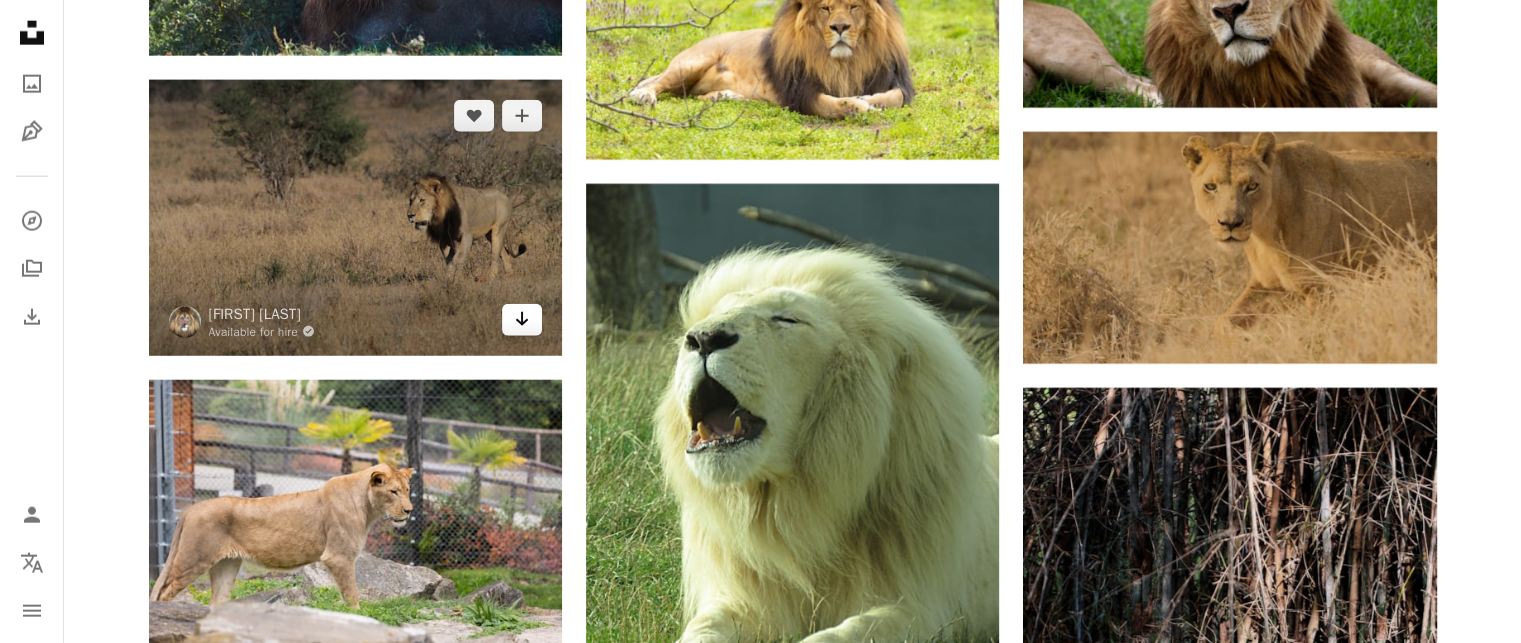 click on "Arrow pointing down" 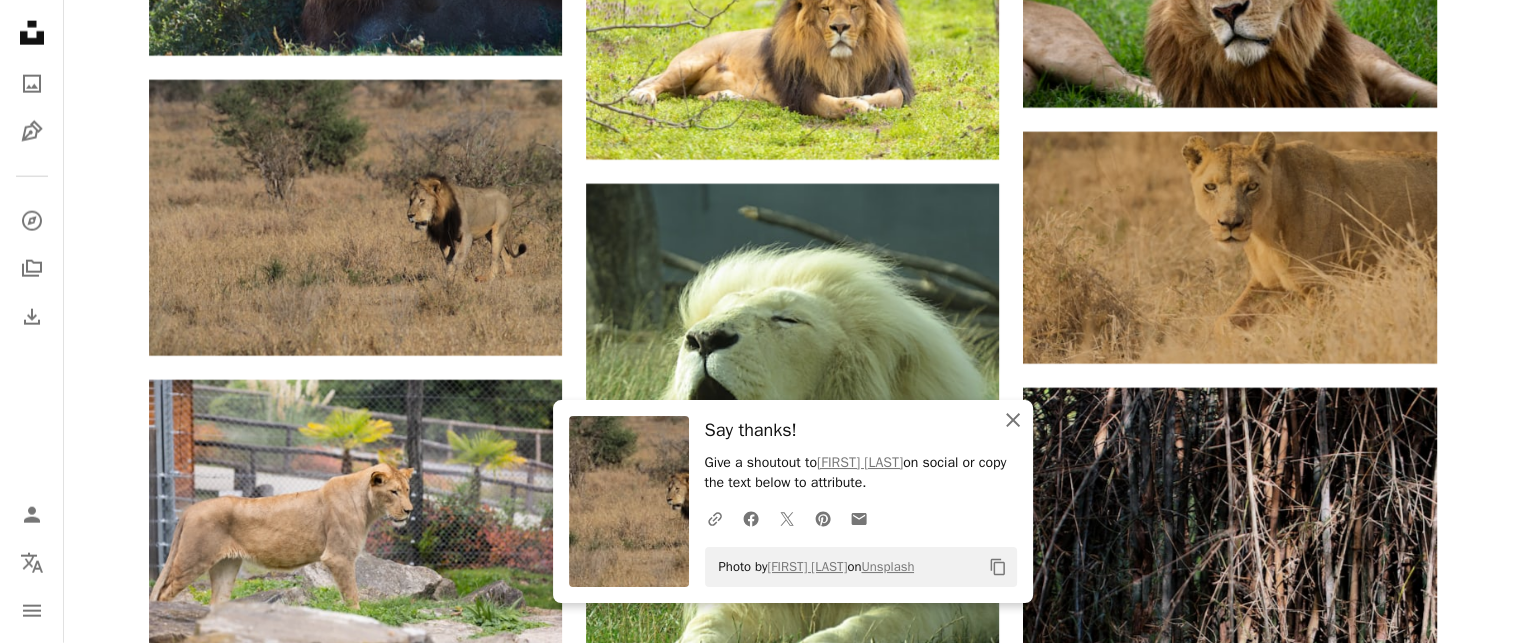 click on "An X shape" 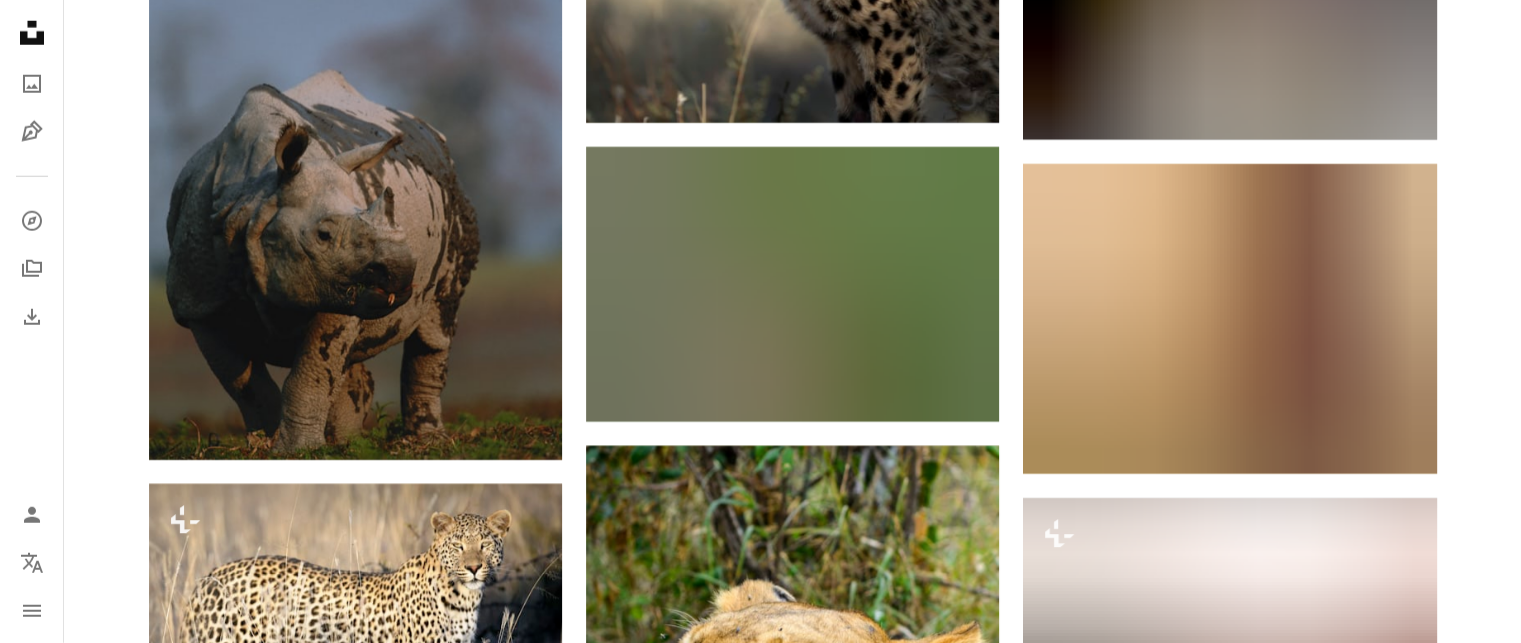 scroll, scrollTop: 127321, scrollLeft: 0, axis: vertical 